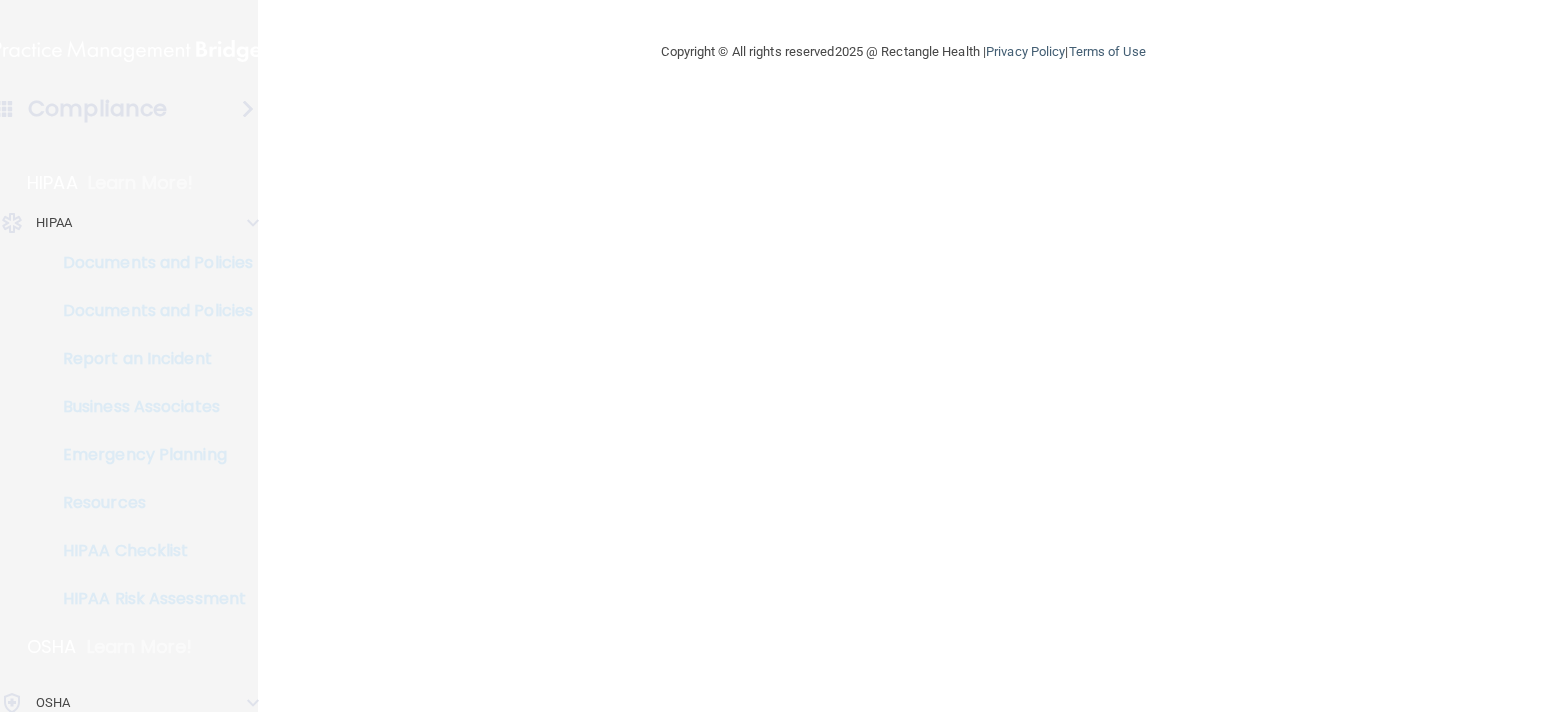 scroll, scrollTop: 0, scrollLeft: 0, axis: both 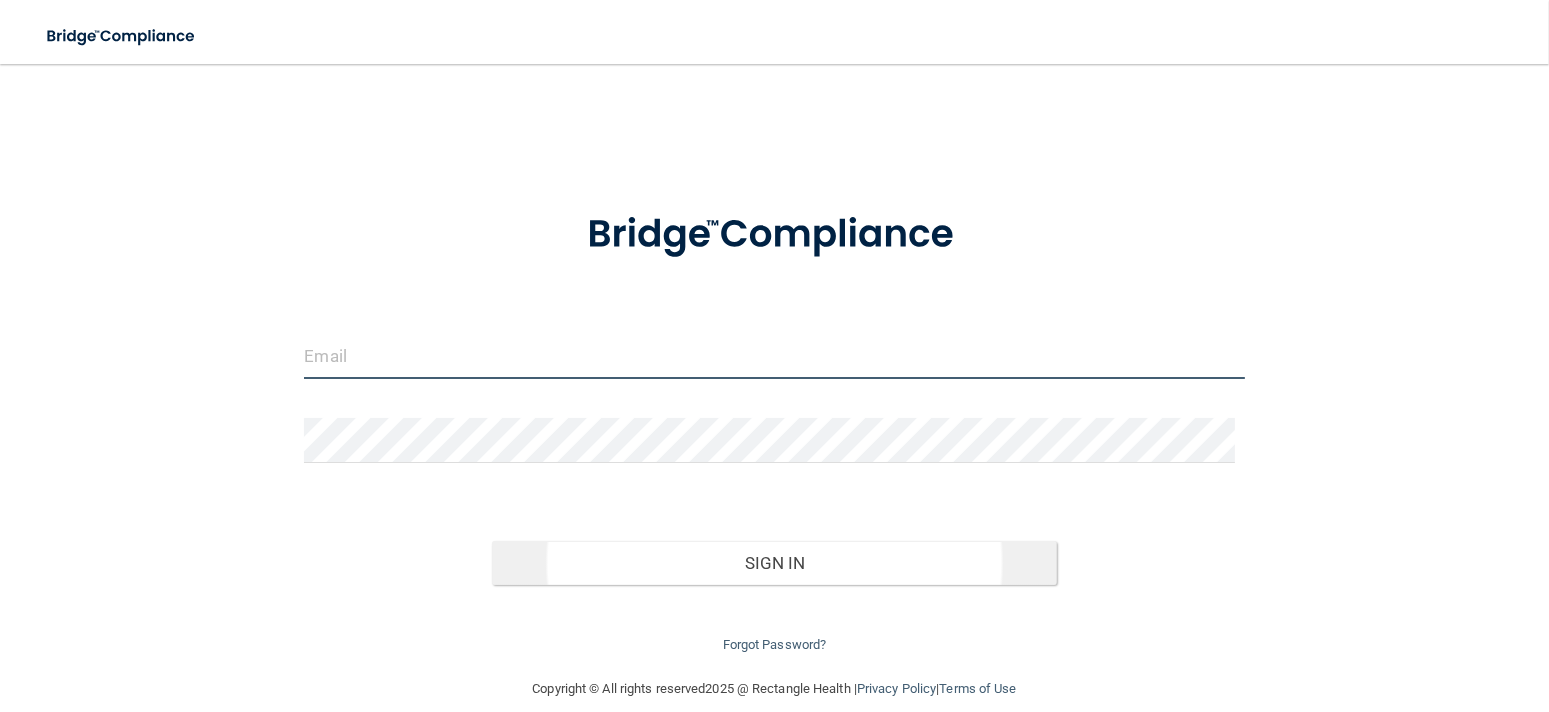 type on "[EMAIL_ADDRESS][DOMAIN_NAME]" 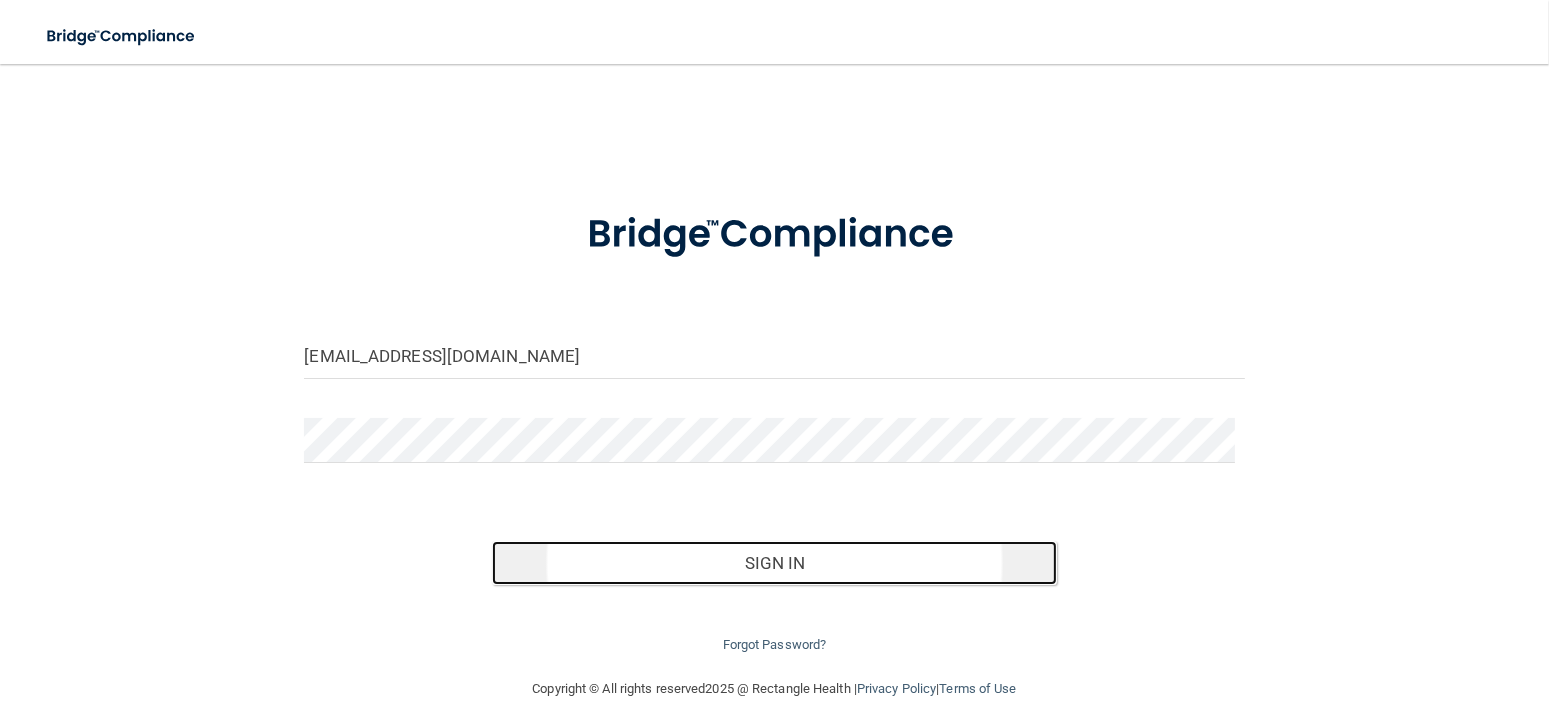 click on "Sign In" at bounding box center (774, 563) 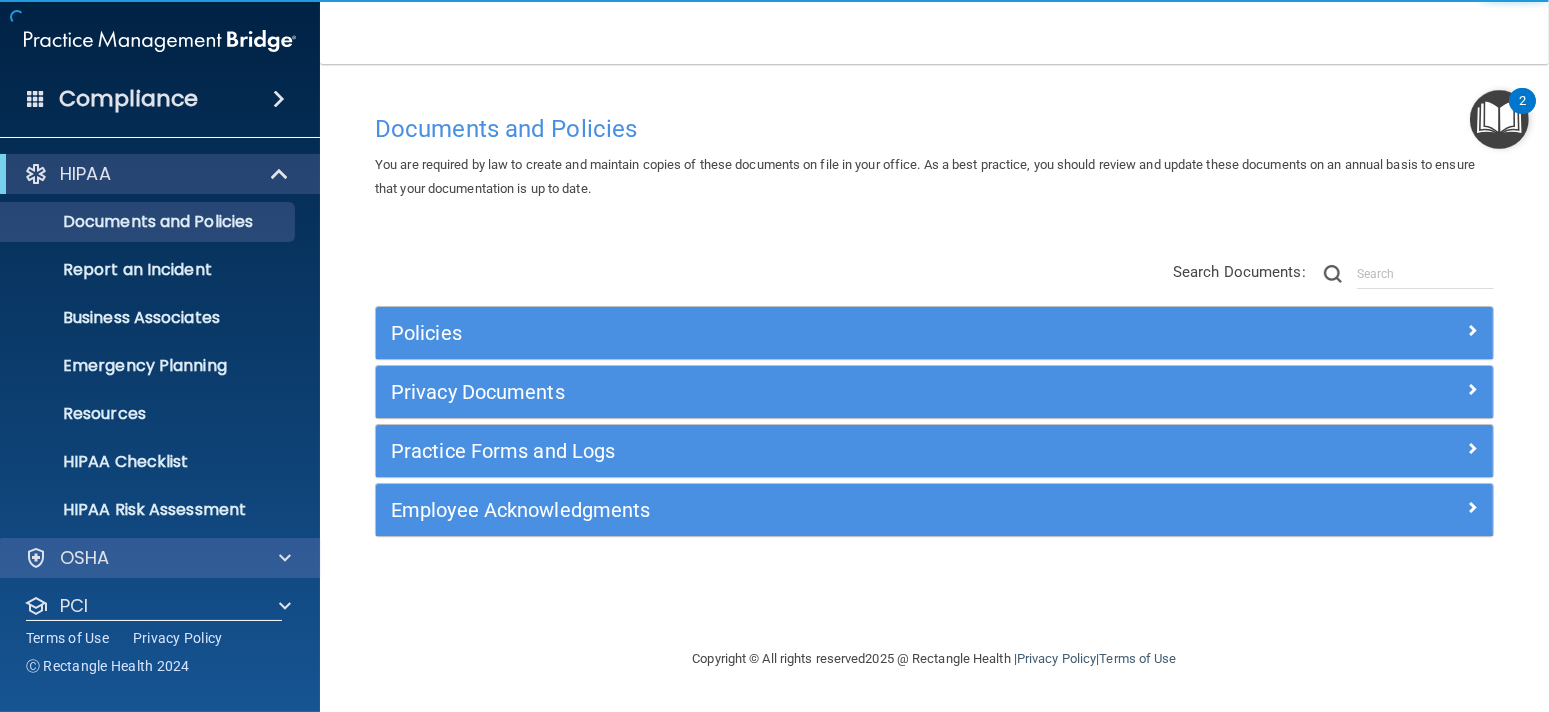 scroll, scrollTop: 117, scrollLeft: 0, axis: vertical 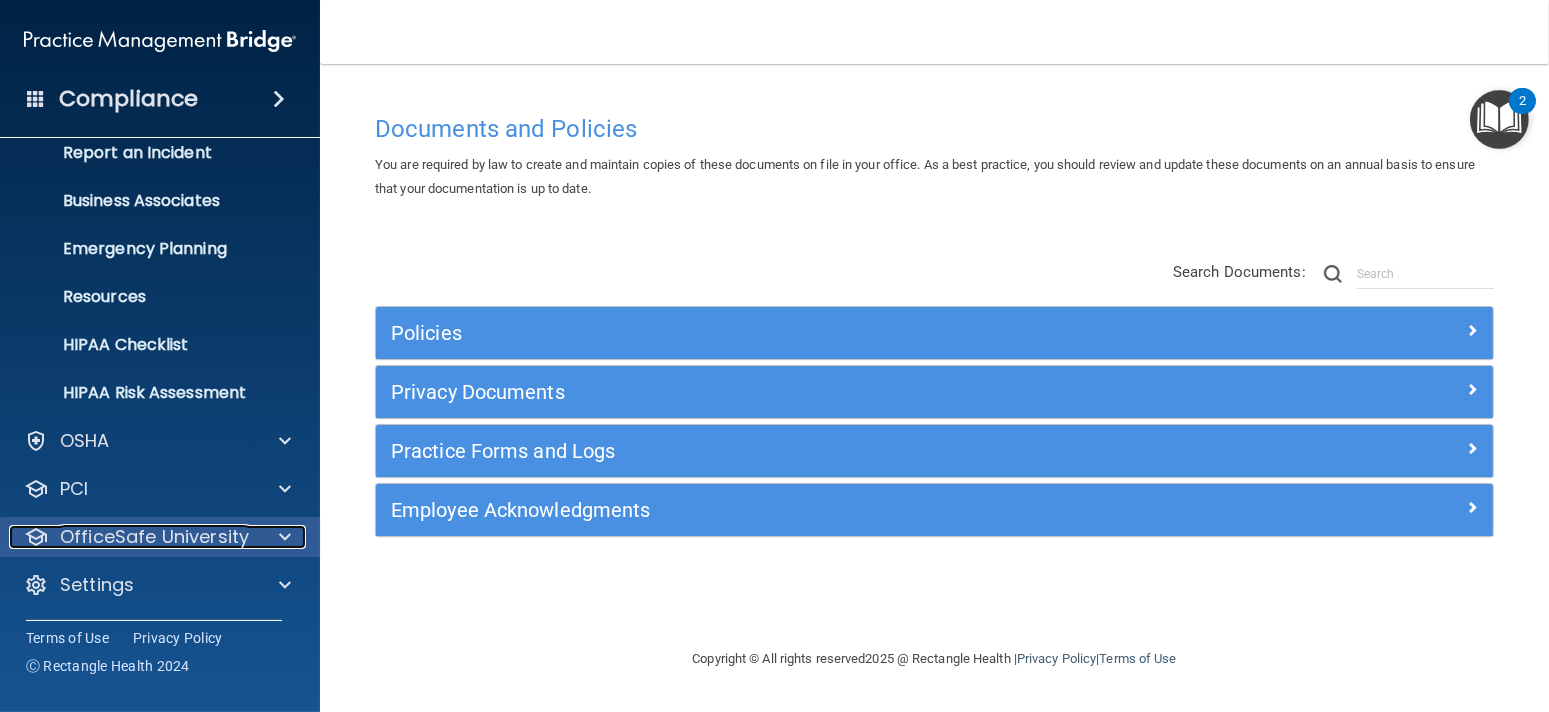 click on "OfficeSafe University" at bounding box center (154, 537) 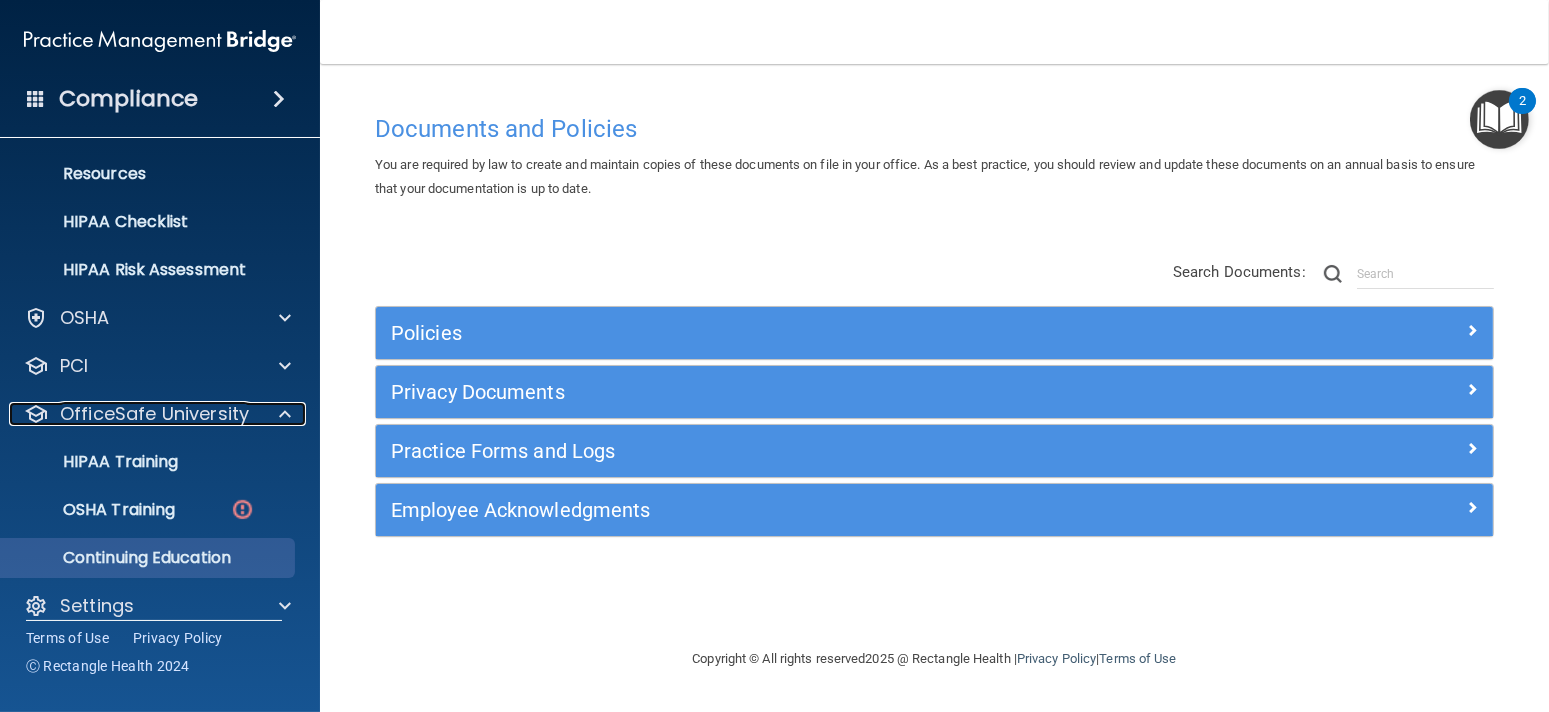 scroll, scrollTop: 261, scrollLeft: 0, axis: vertical 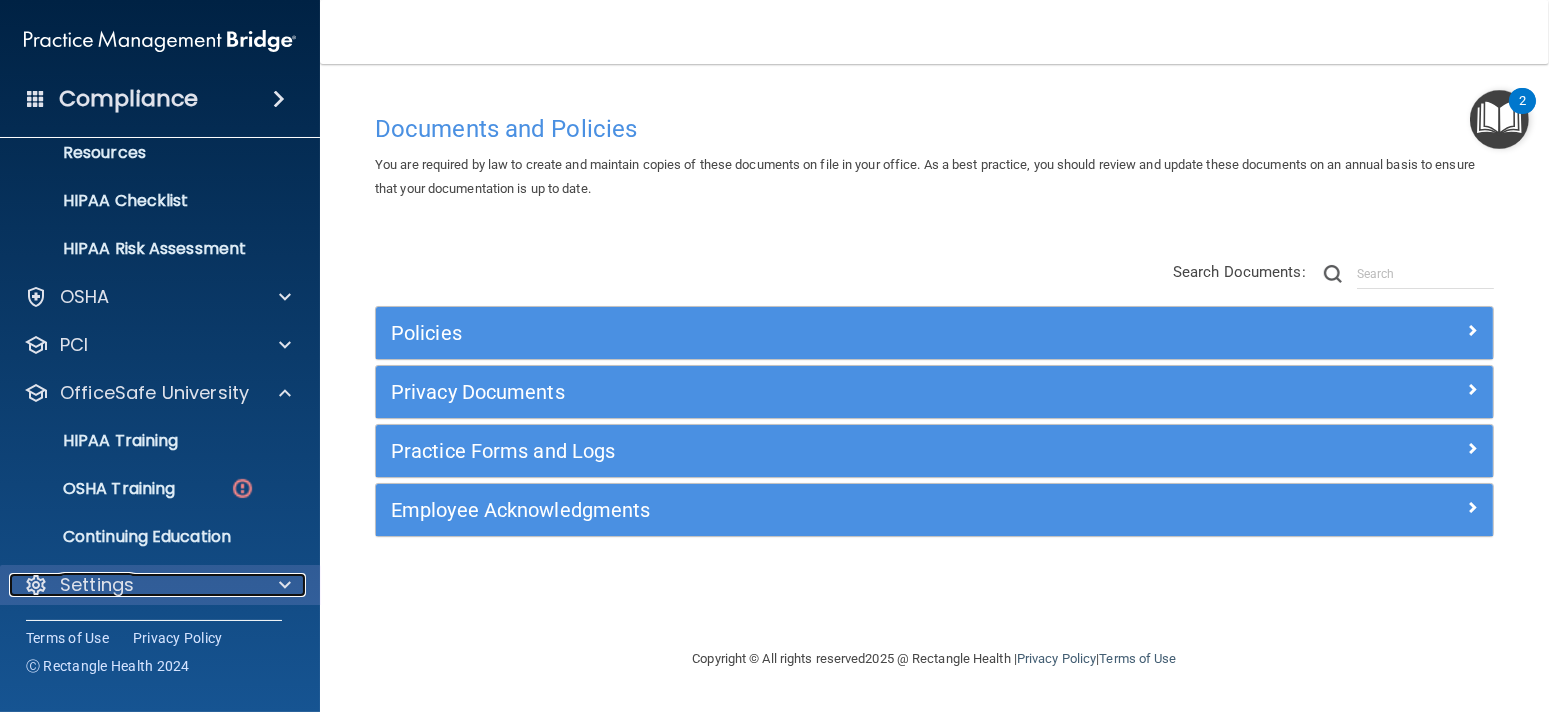 click on "Settings" at bounding box center [133, 585] 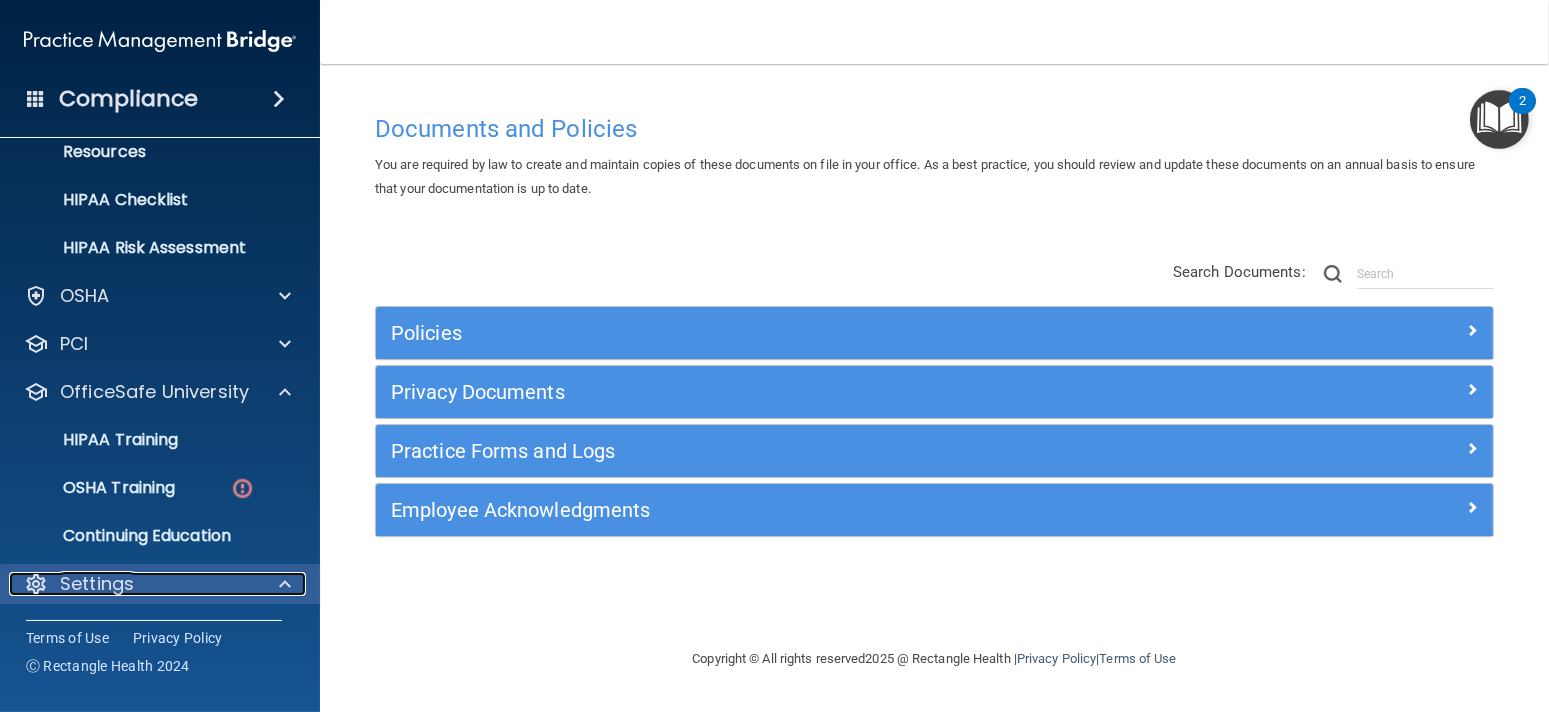 click on "Settings" at bounding box center [133, 584] 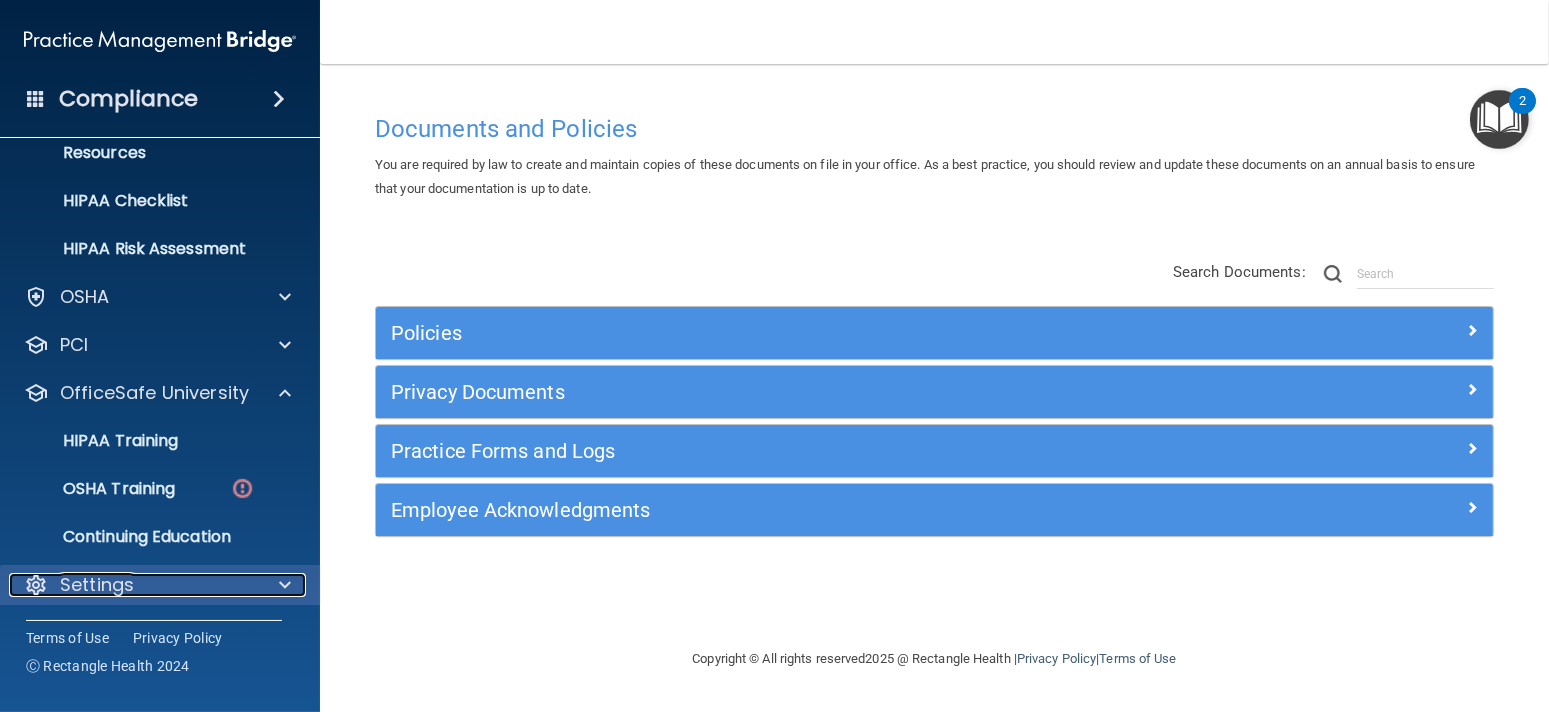click on "Settings" at bounding box center [133, 585] 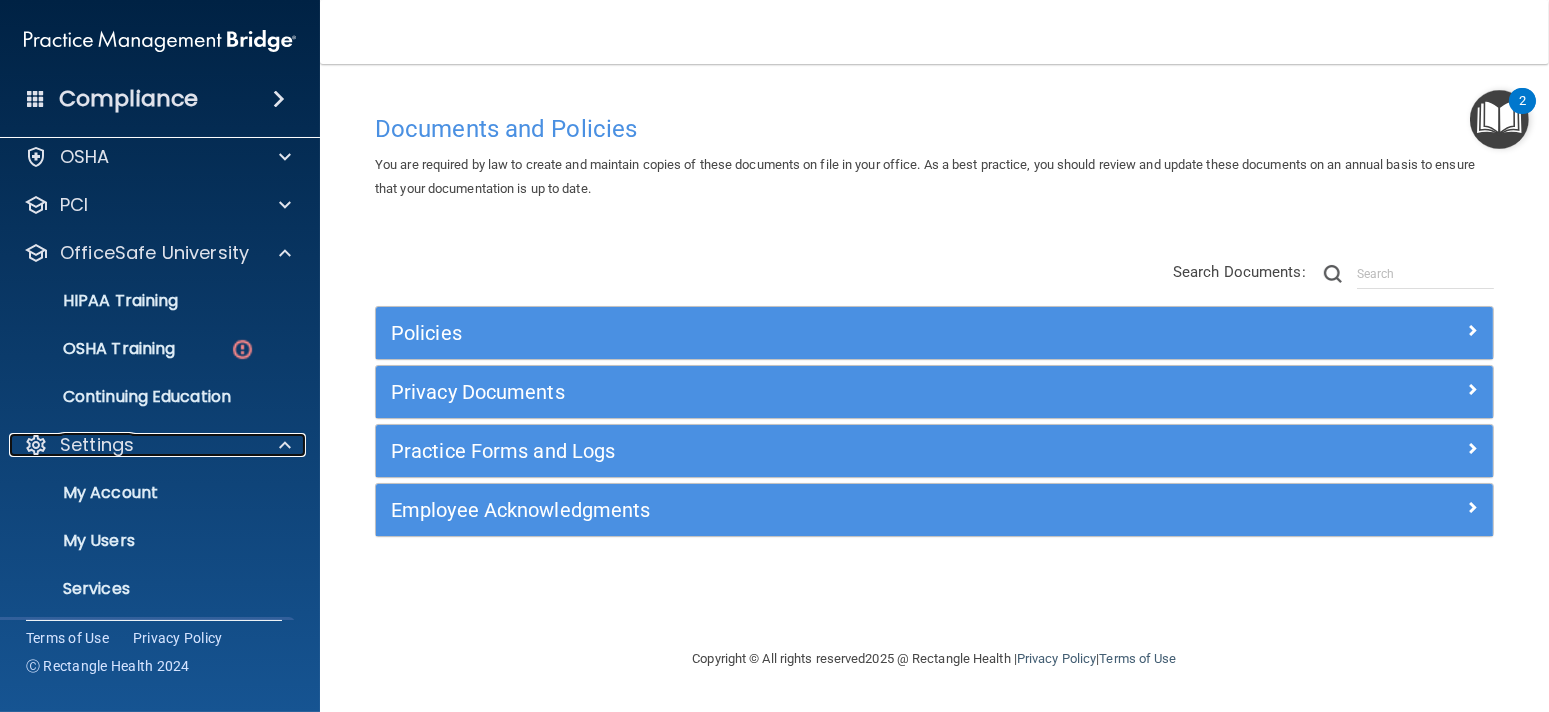 scroll, scrollTop: 500, scrollLeft: 0, axis: vertical 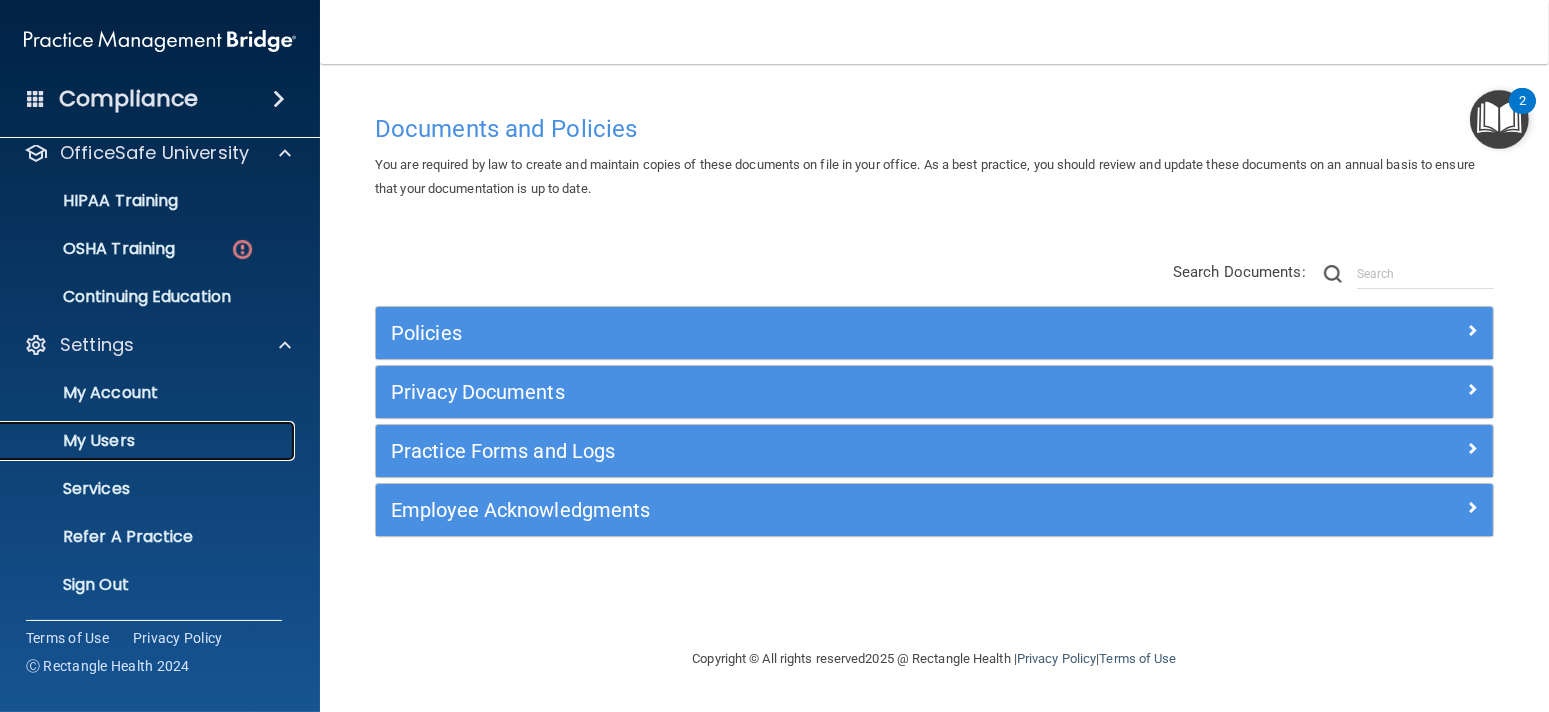 click on "My Users" at bounding box center [149, 441] 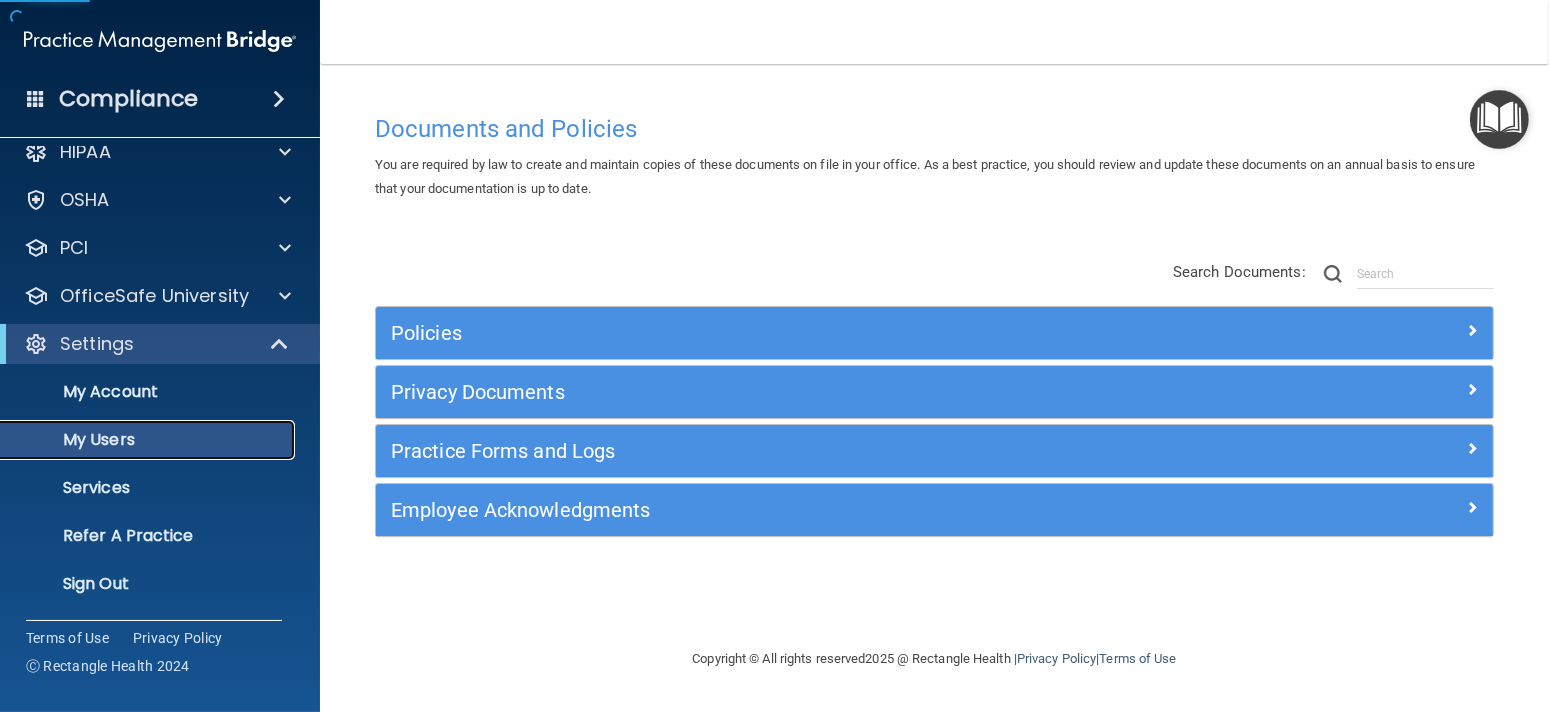 scroll, scrollTop: 21, scrollLeft: 0, axis: vertical 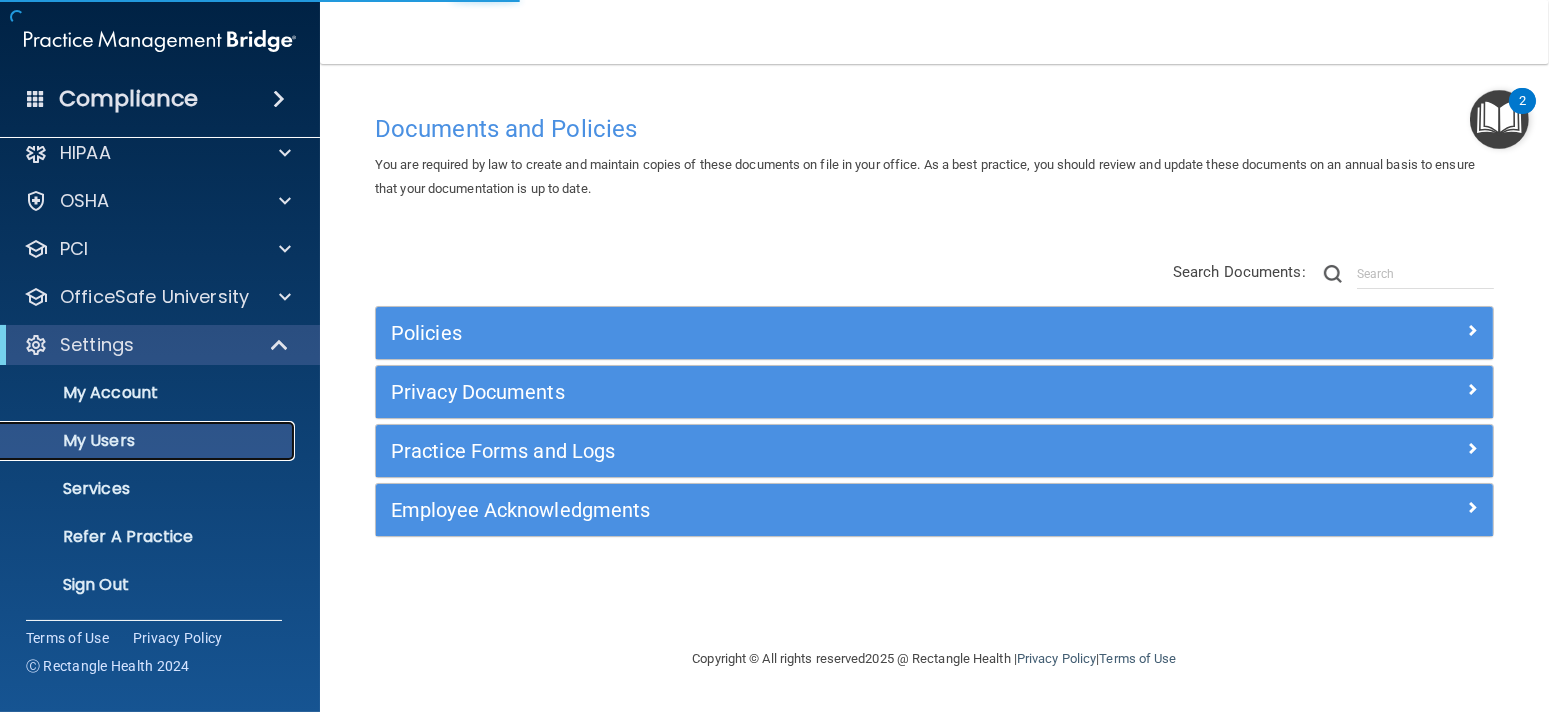 select on "20" 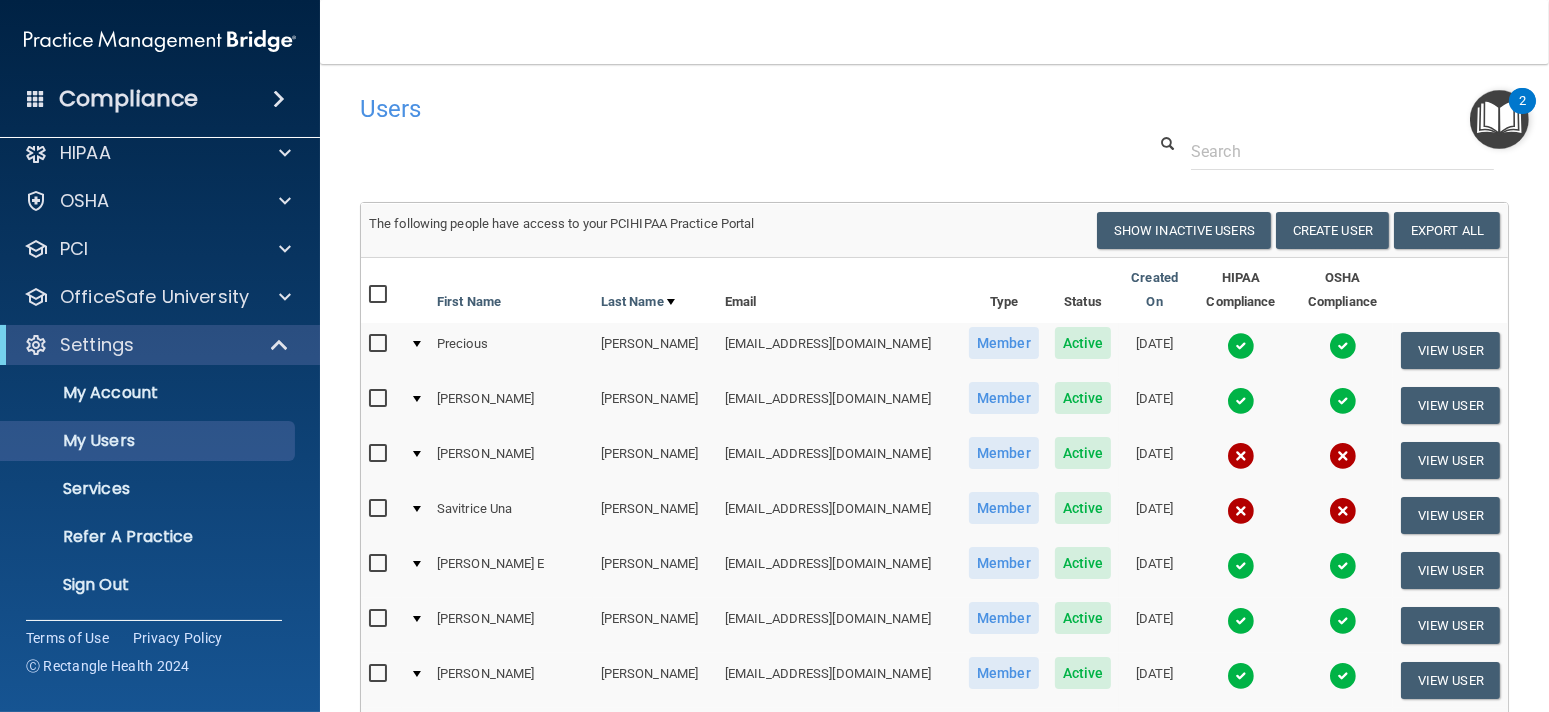 click at bounding box center (380, 454) 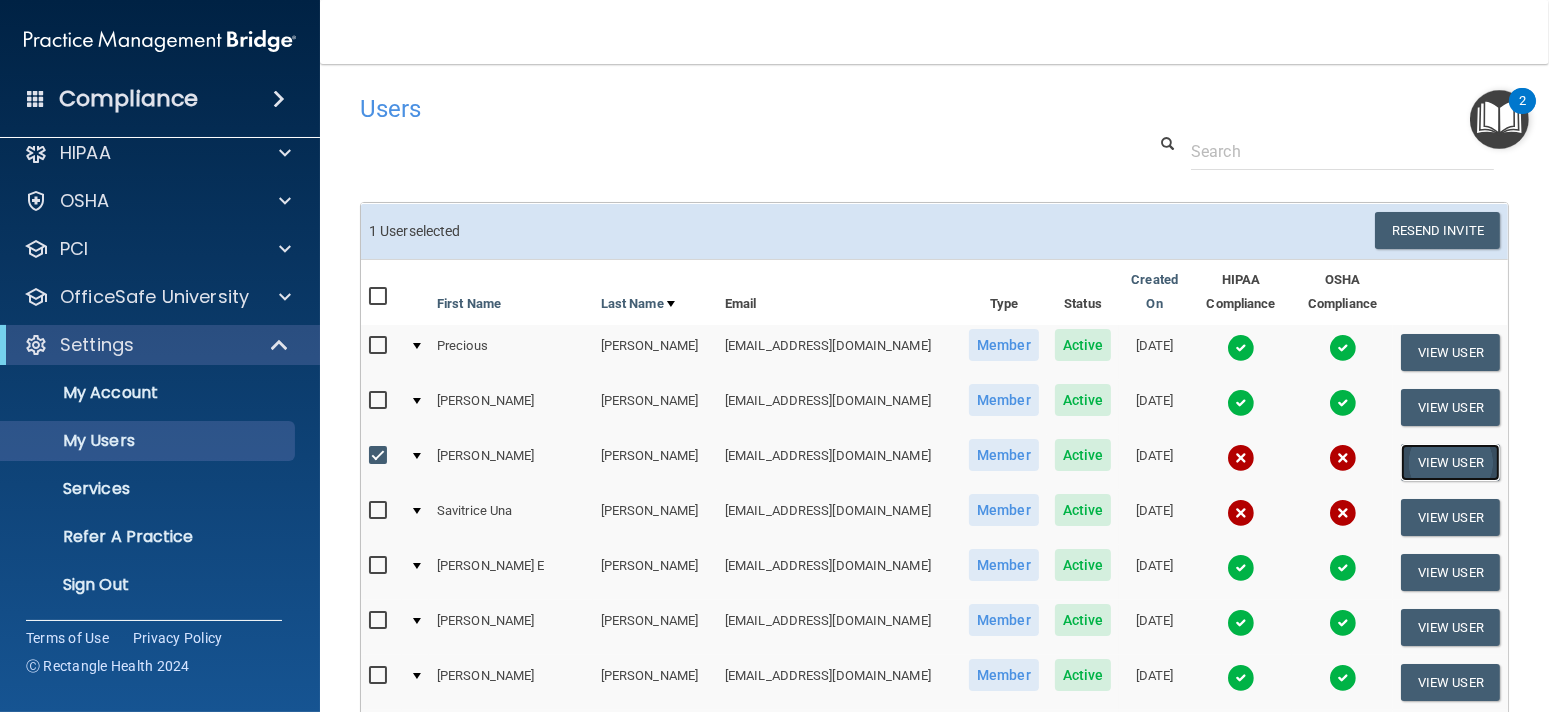 click on "View User" at bounding box center [1450, 462] 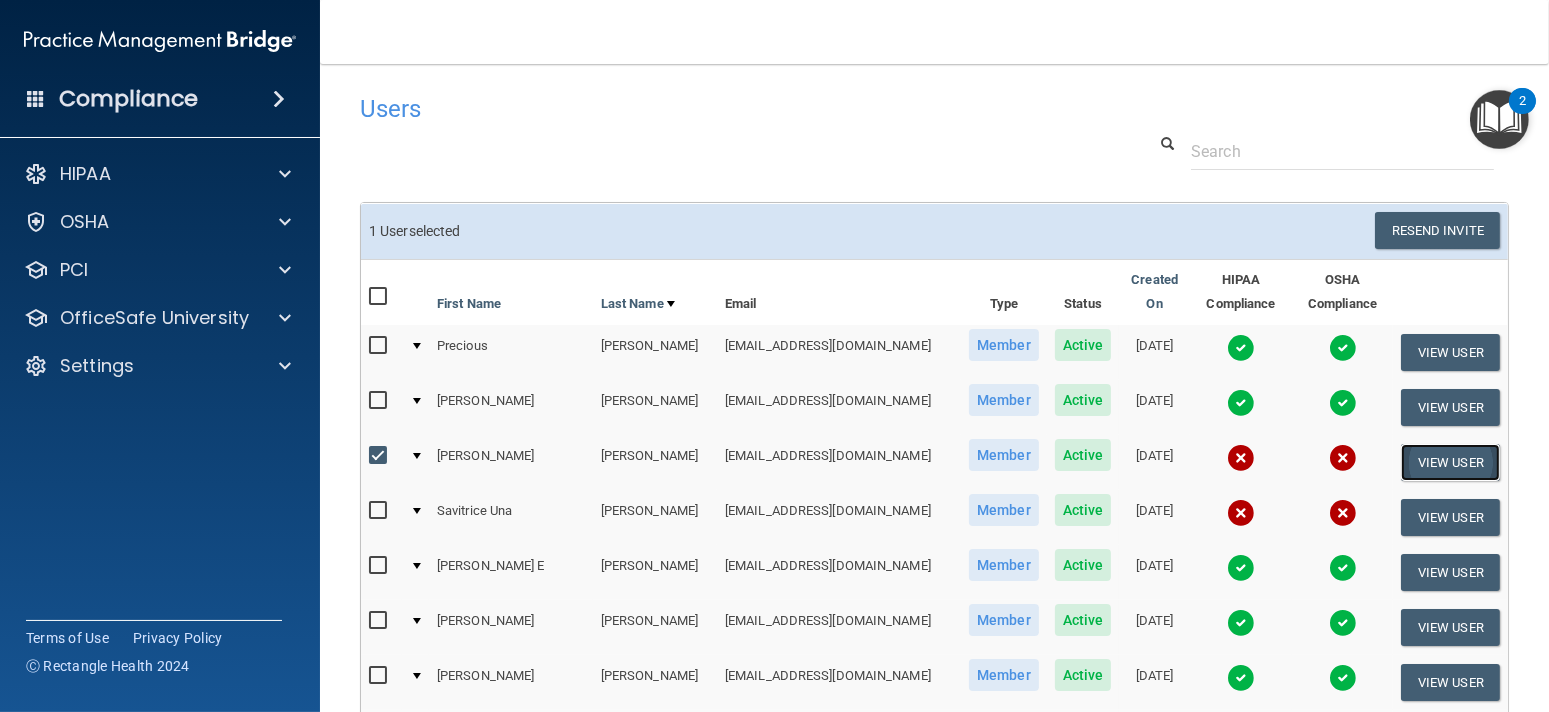 scroll, scrollTop: 0, scrollLeft: 0, axis: both 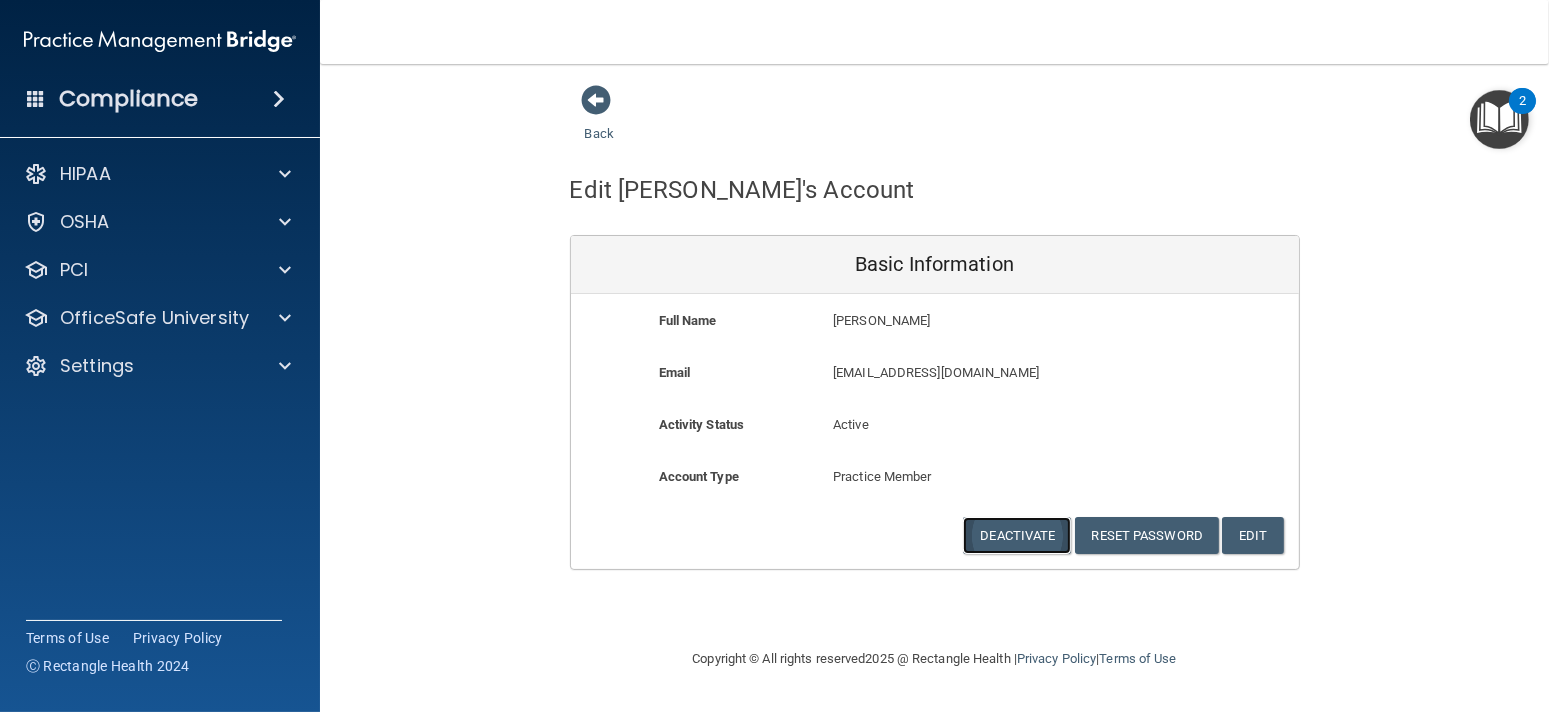 click on "Deactivate" at bounding box center [1017, 535] 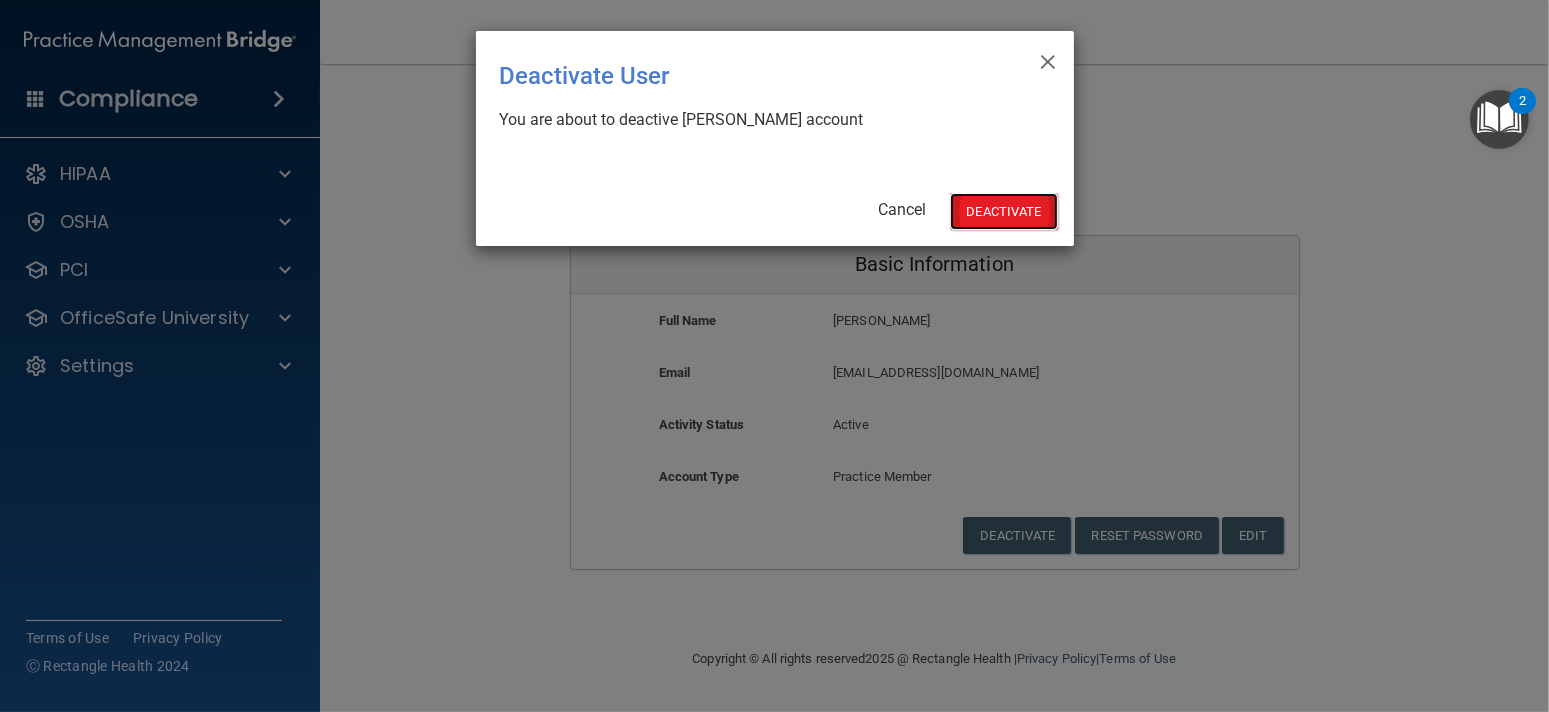 click on "Deactivate" at bounding box center (1004, 211) 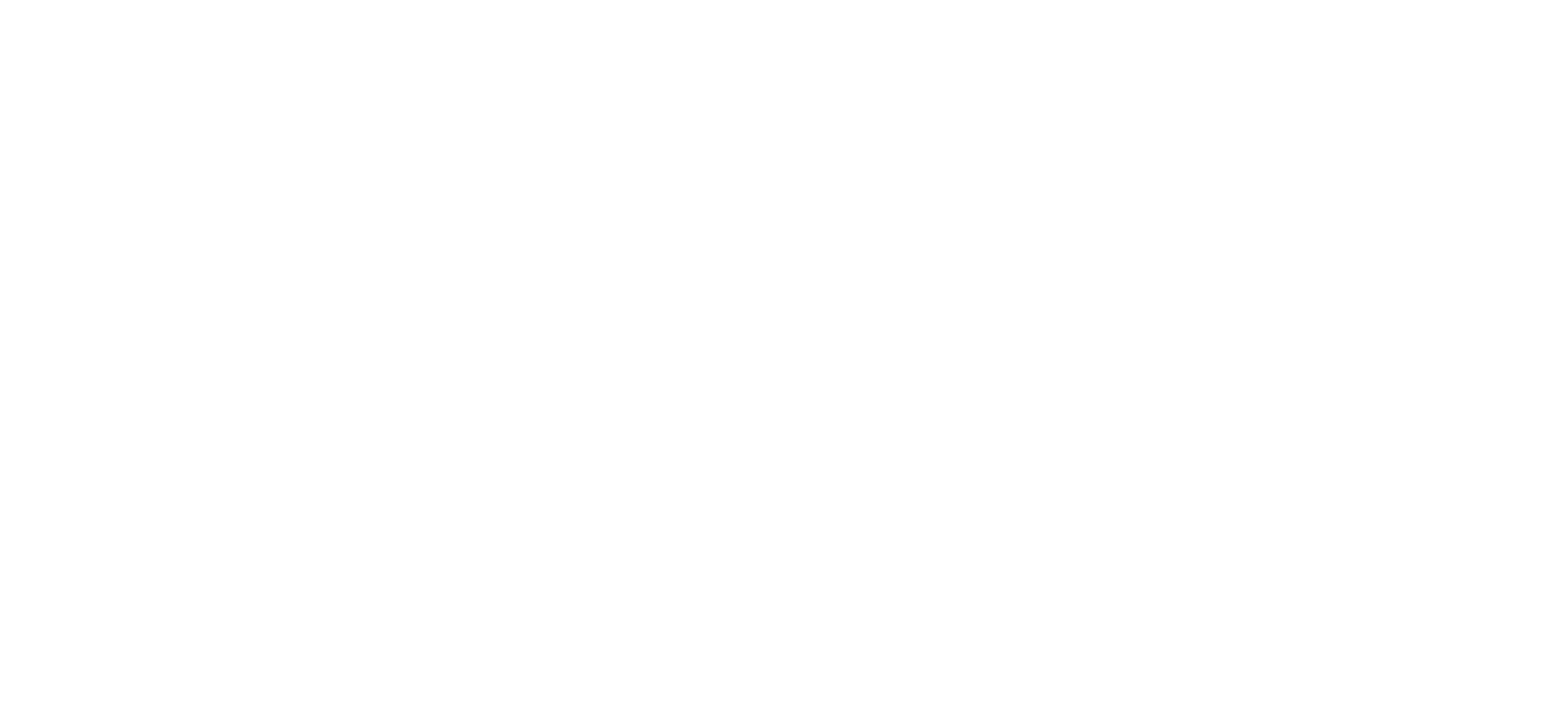scroll, scrollTop: 0, scrollLeft: 0, axis: both 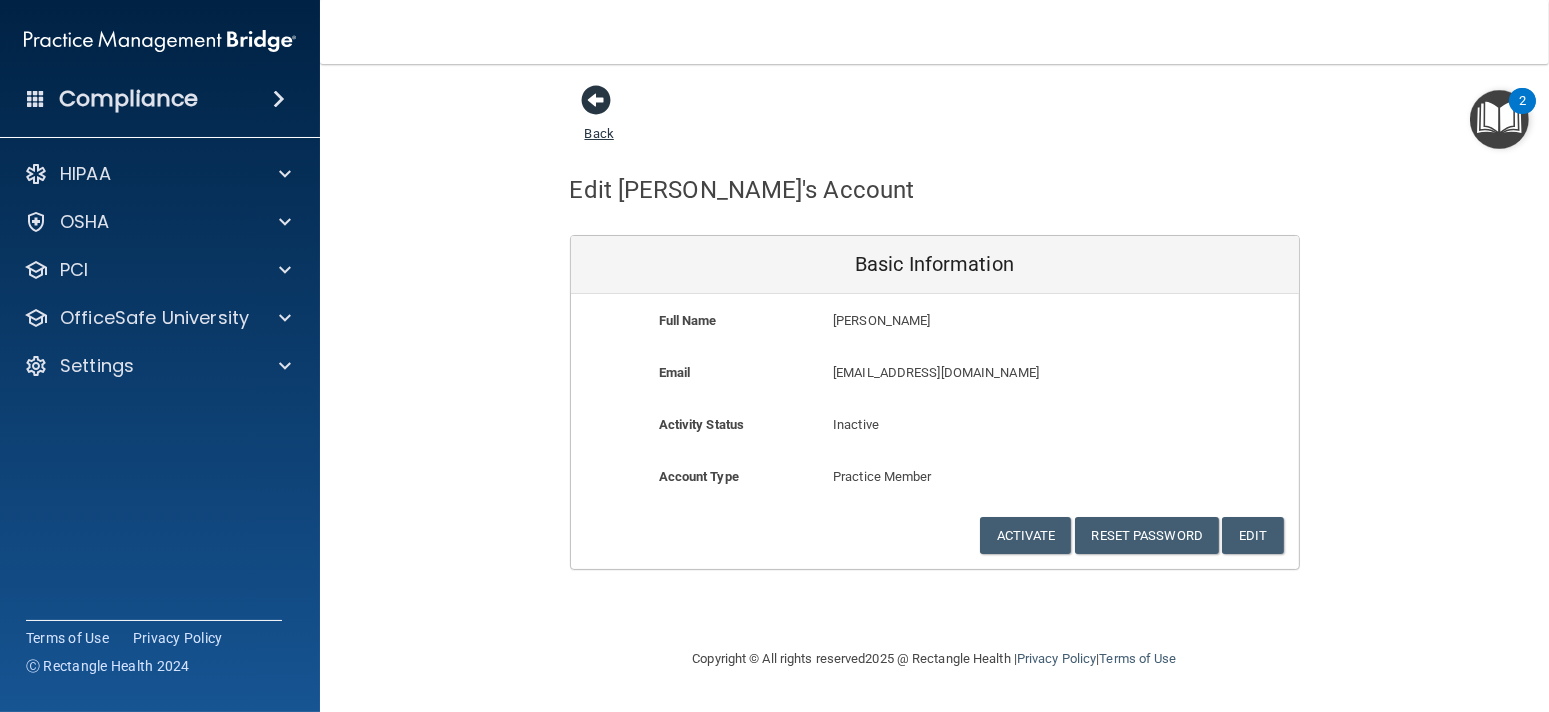 click at bounding box center (597, 100) 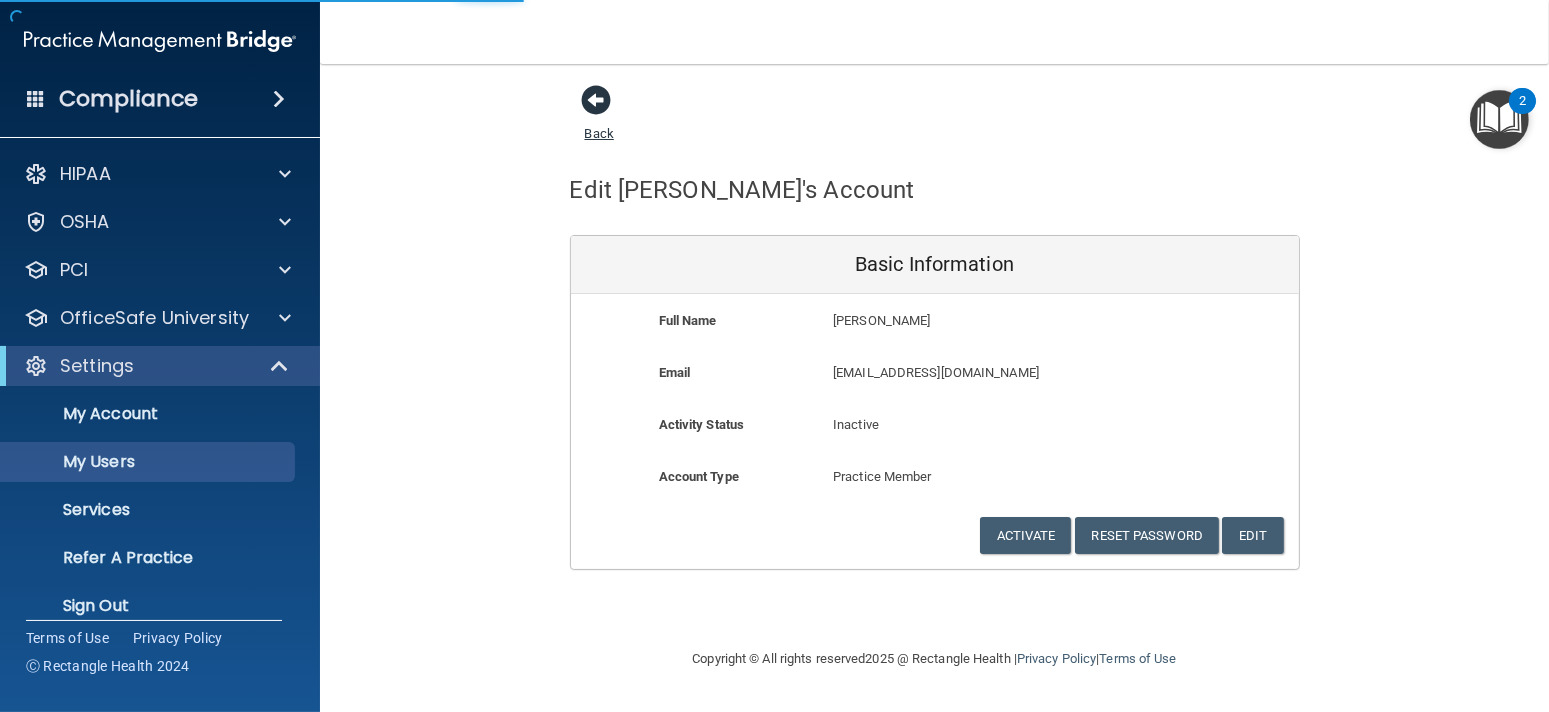 select on "20" 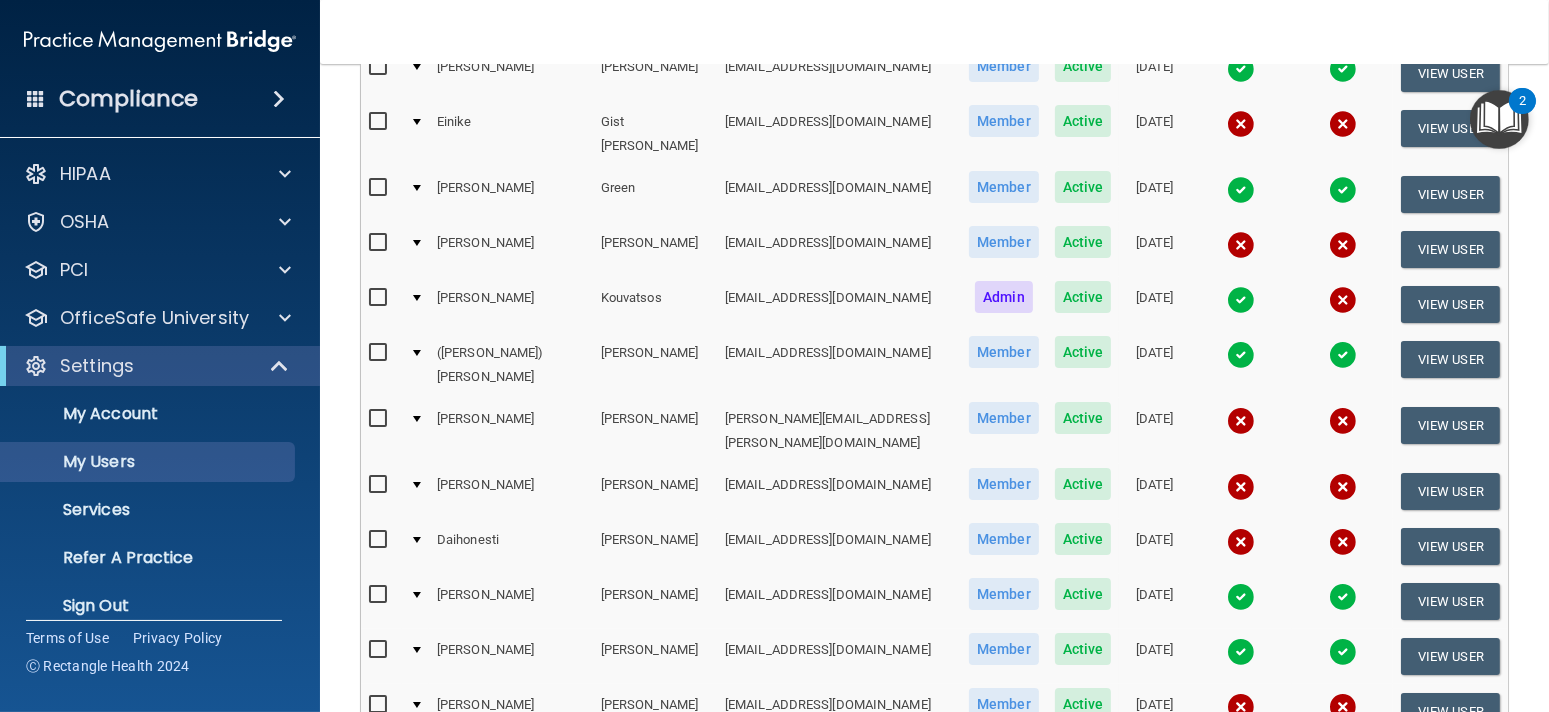 scroll, scrollTop: 666, scrollLeft: 0, axis: vertical 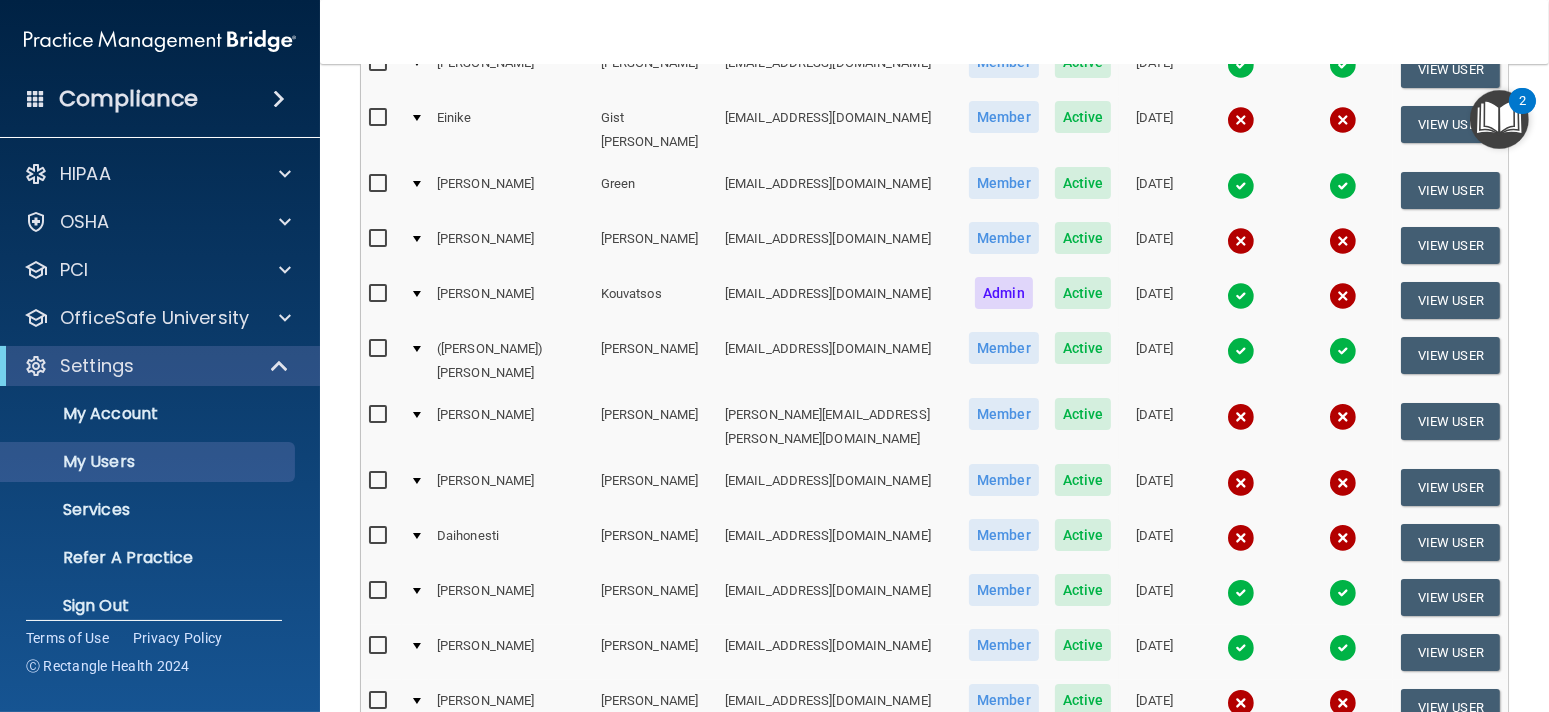 click at bounding box center (380, 536) 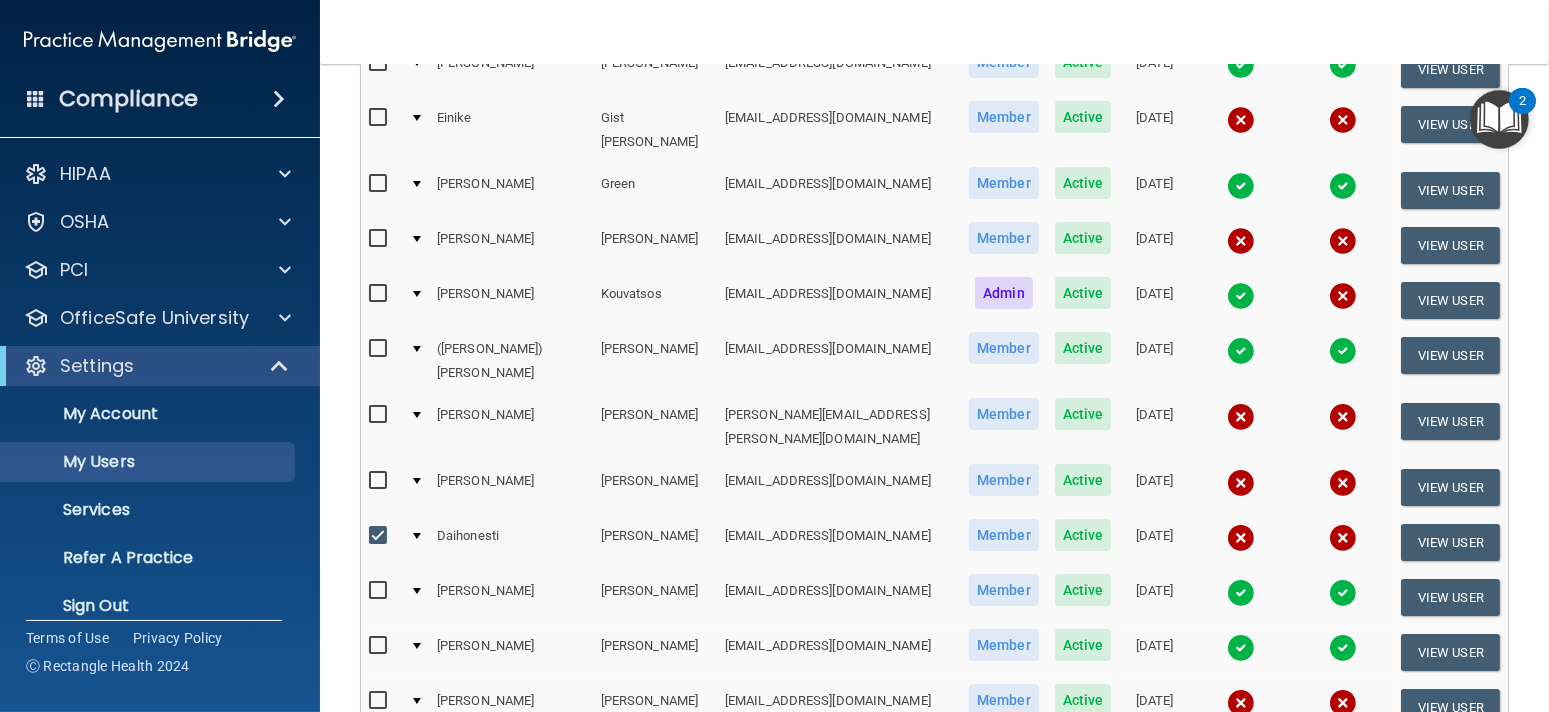 scroll, scrollTop: 668, scrollLeft: 0, axis: vertical 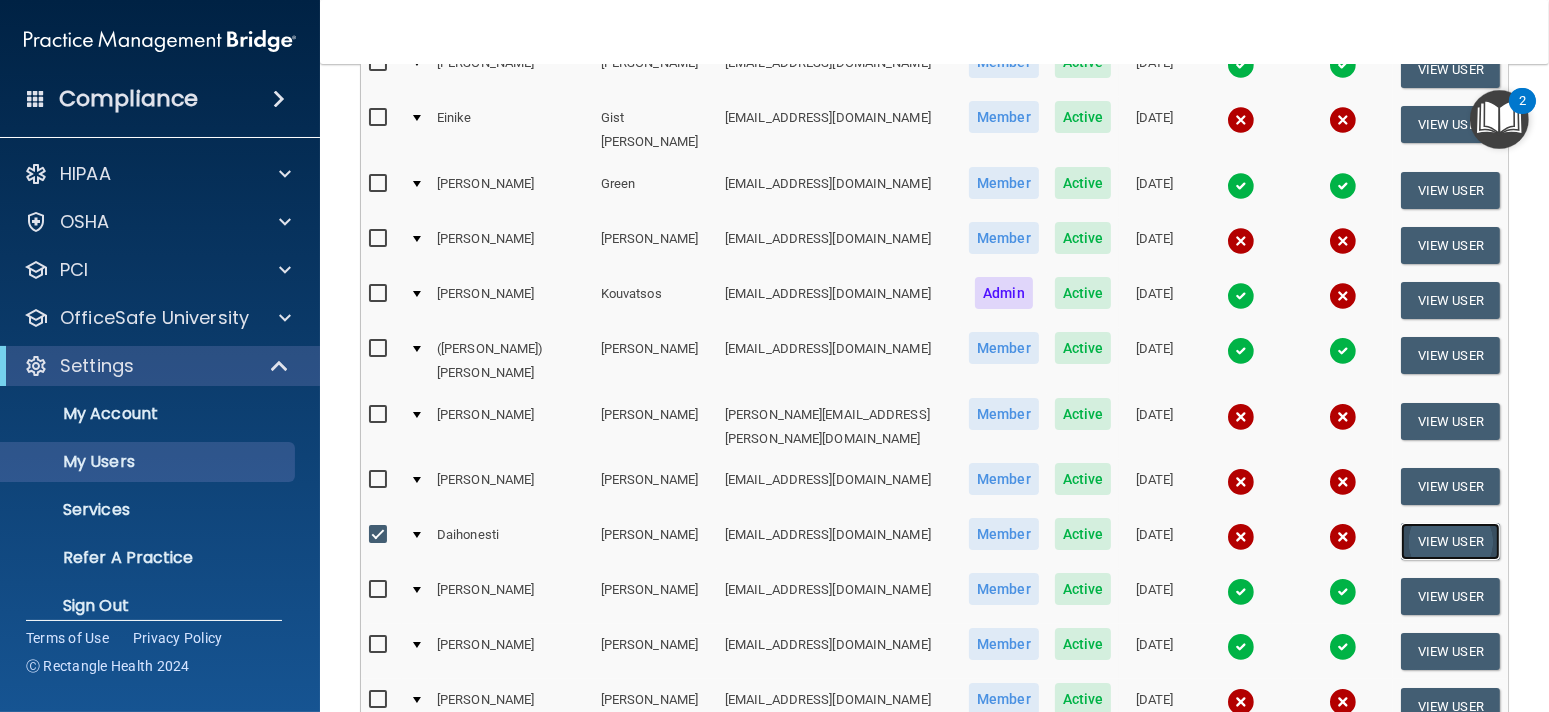 click on "View User" at bounding box center (1450, 541) 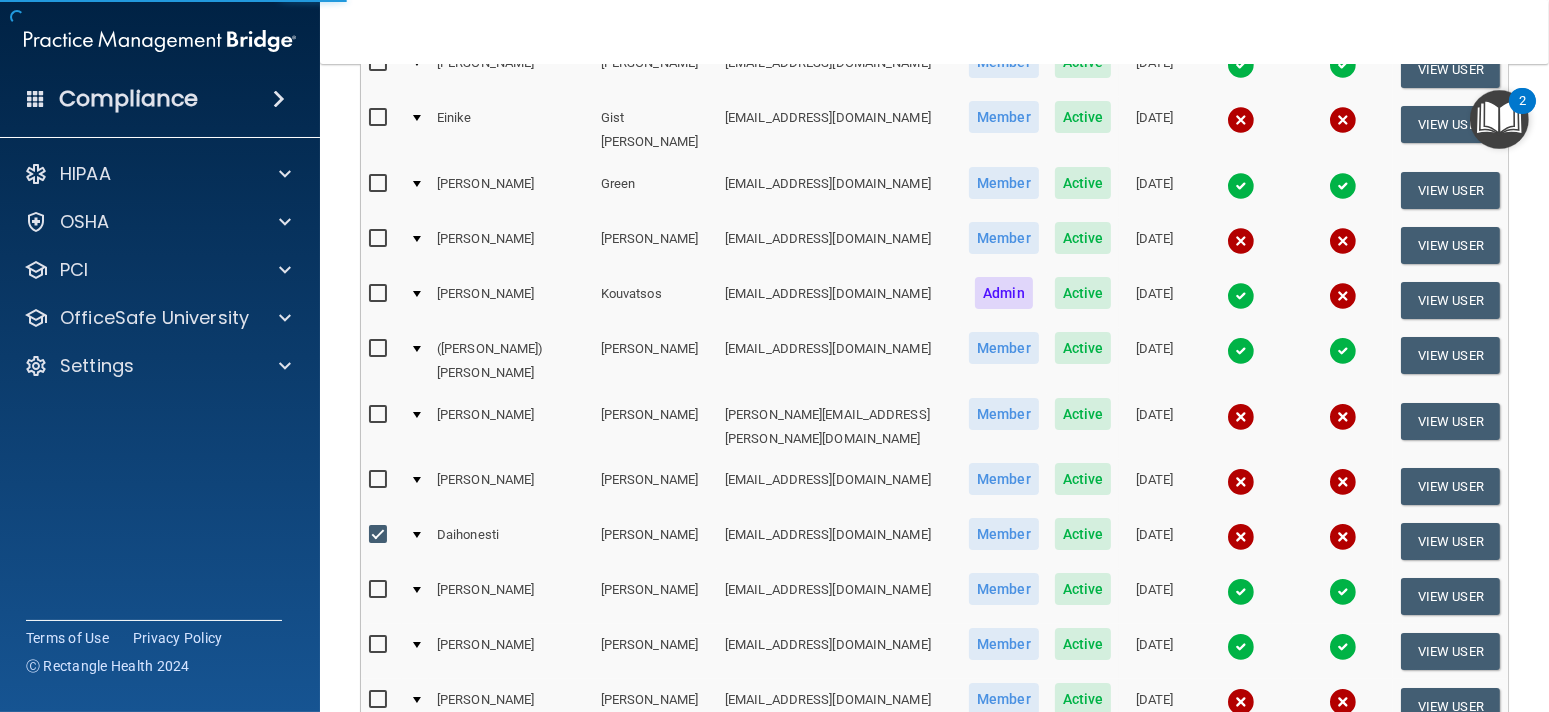 scroll, scrollTop: 0, scrollLeft: 0, axis: both 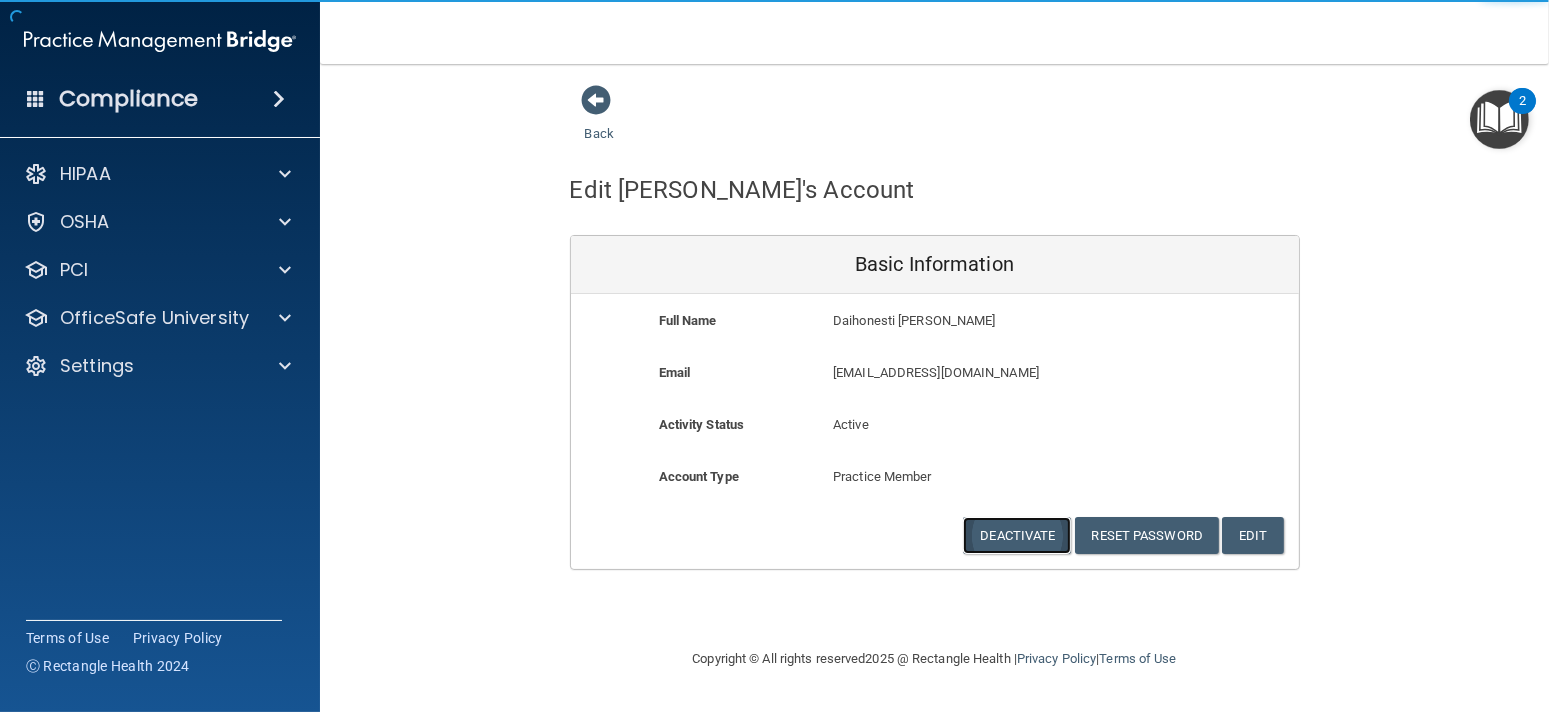 click on "Deactivate" at bounding box center [1017, 535] 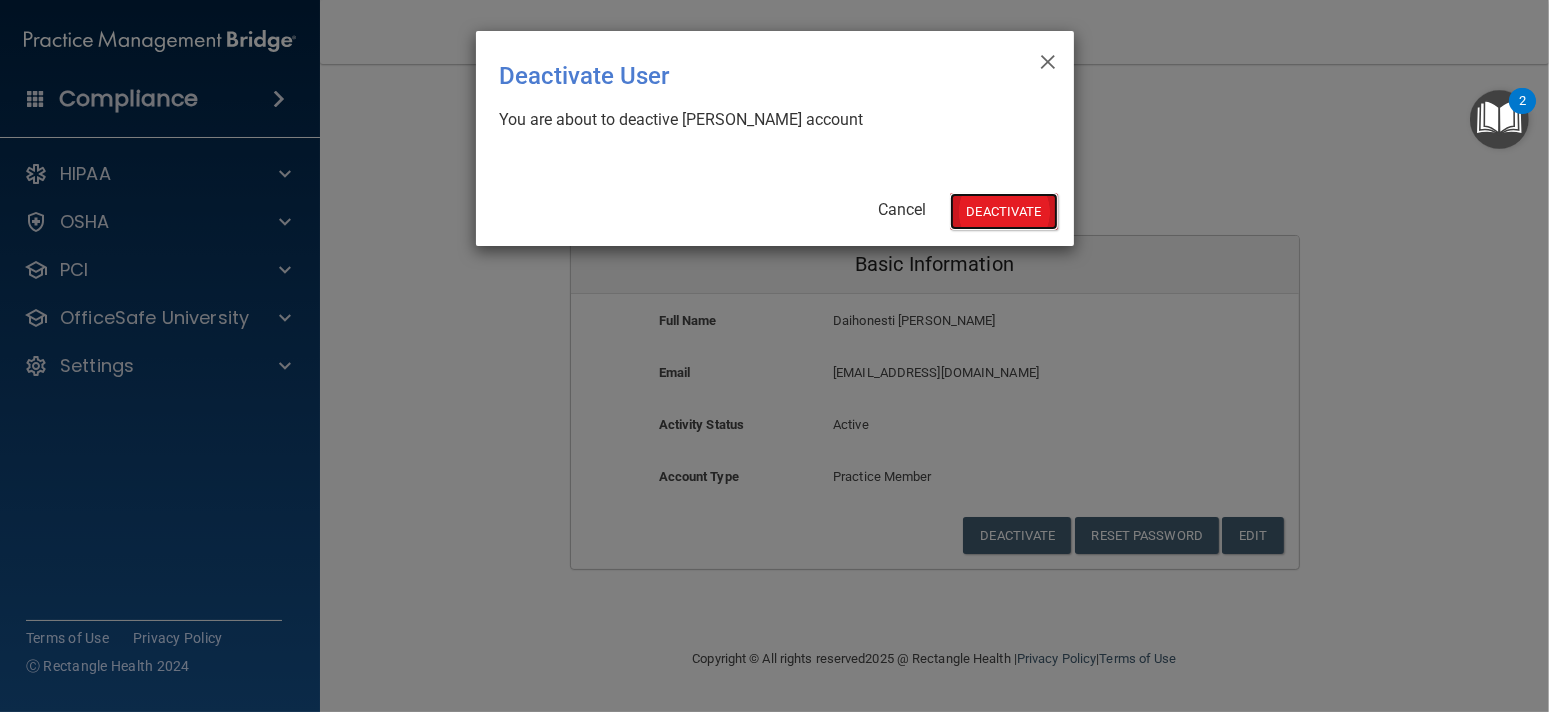 click on "Deactivate" at bounding box center [1004, 211] 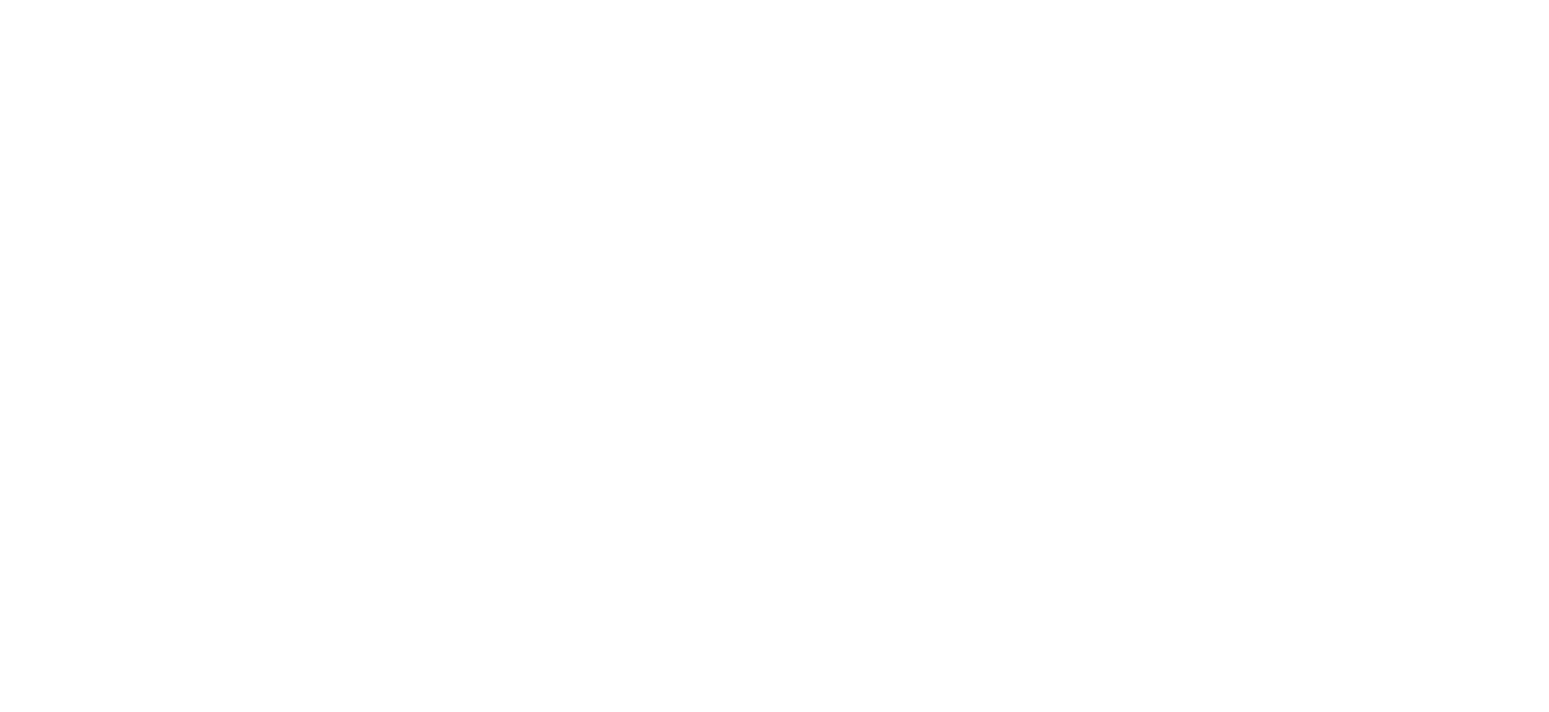 scroll, scrollTop: 0, scrollLeft: 0, axis: both 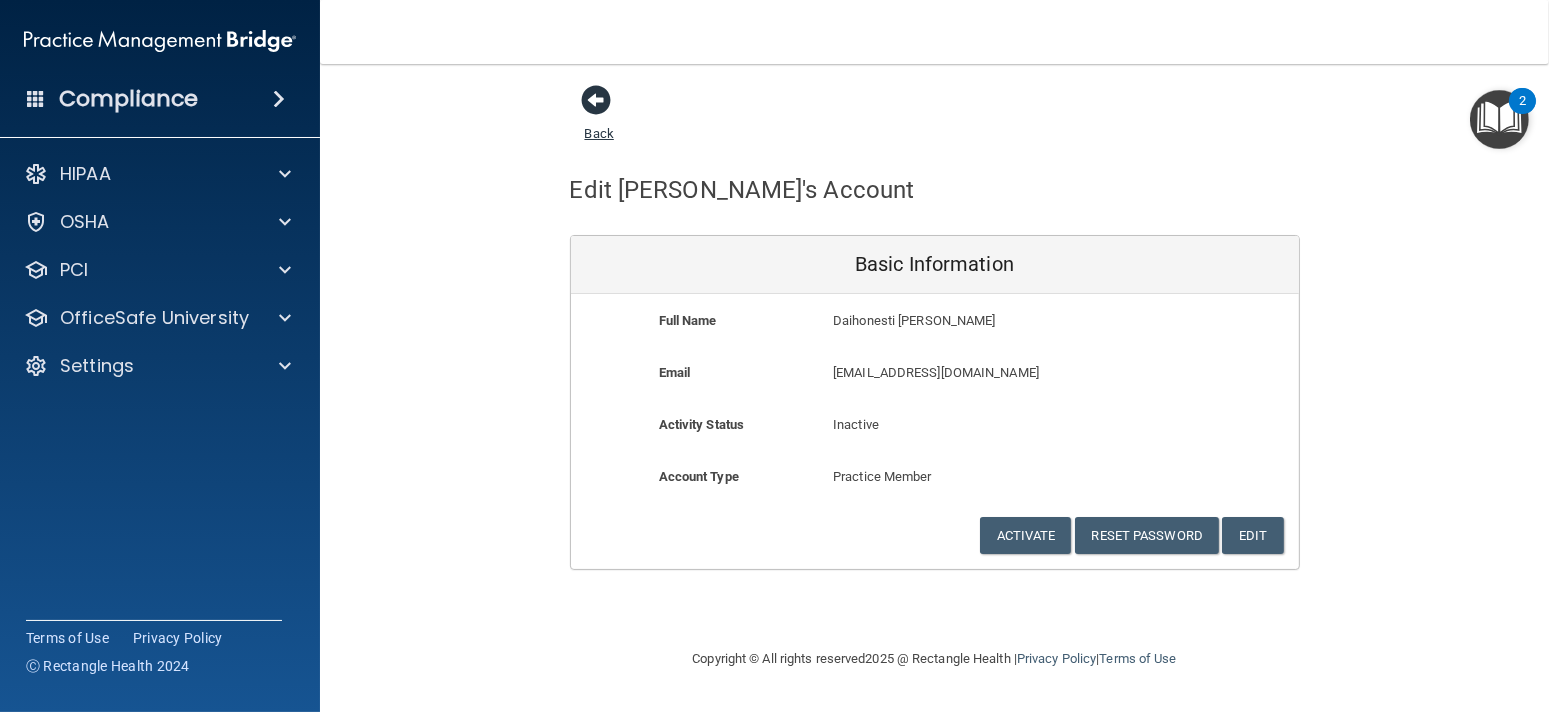 click at bounding box center (597, 100) 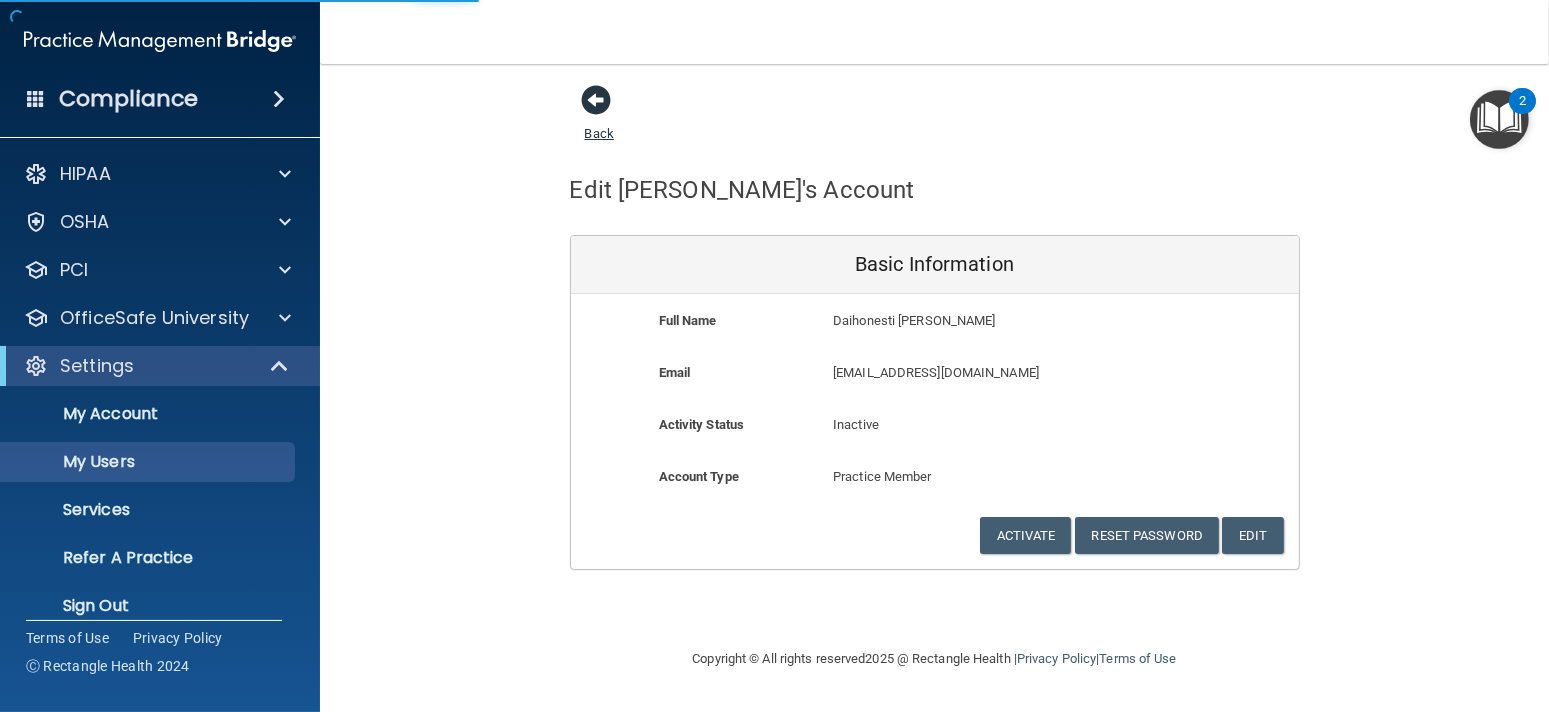 select on "20" 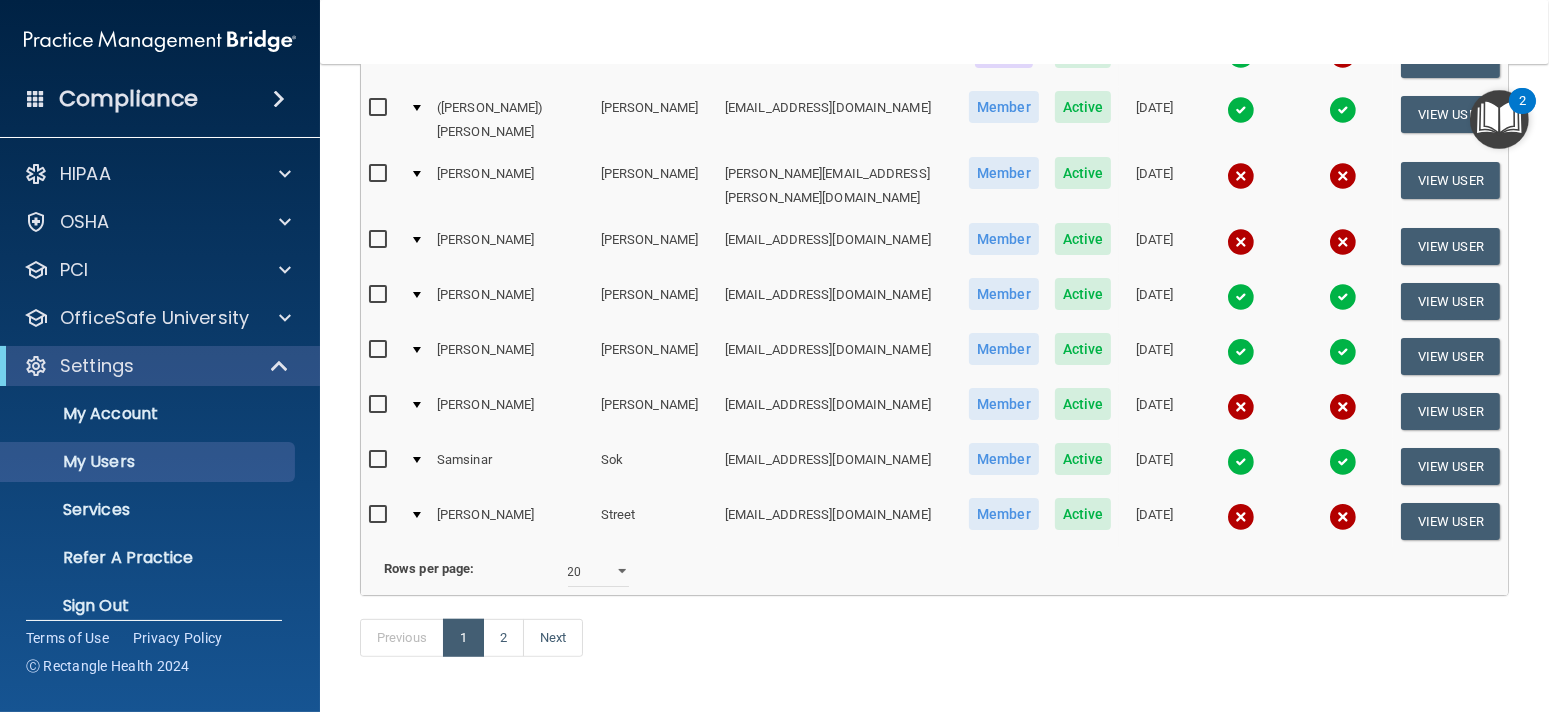 scroll, scrollTop: 954, scrollLeft: 0, axis: vertical 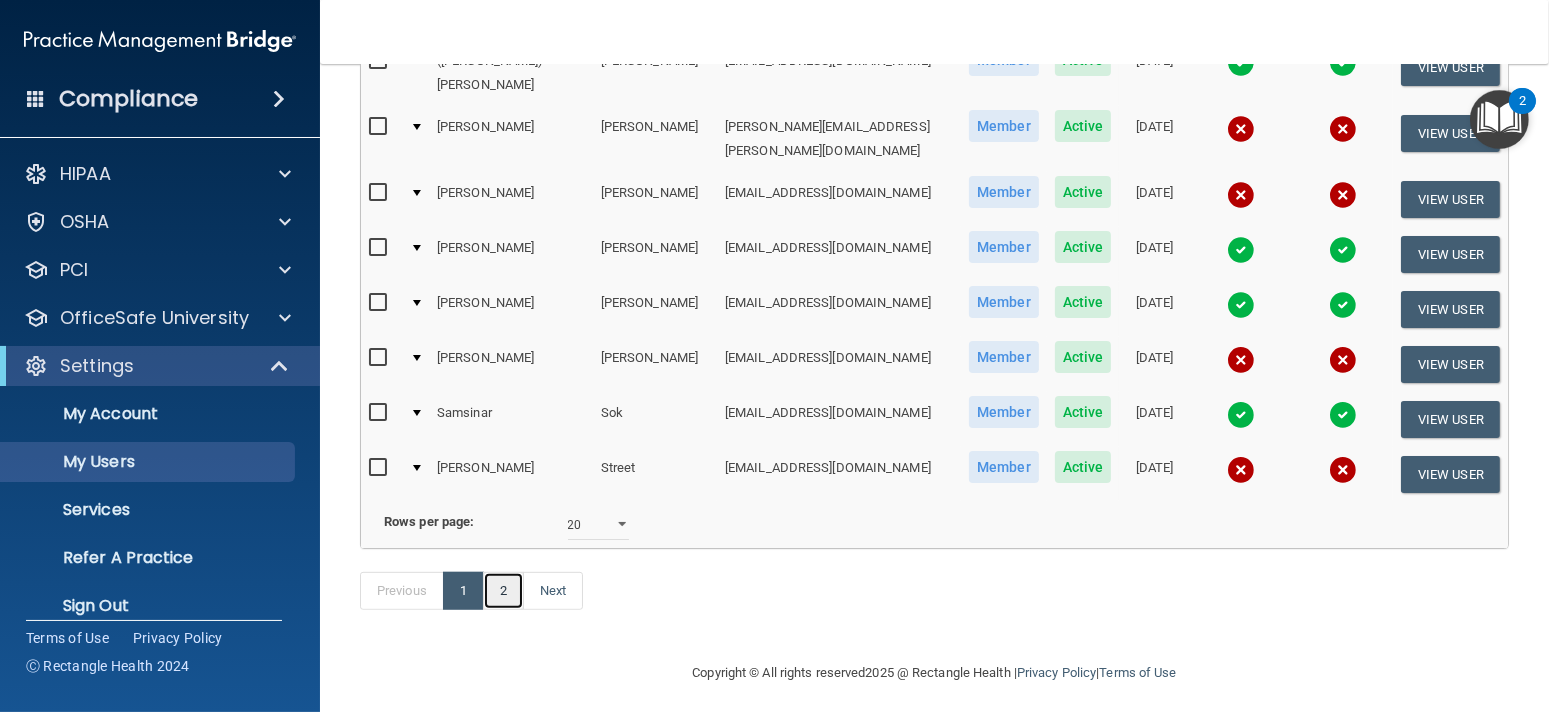 click on "2" at bounding box center (503, 591) 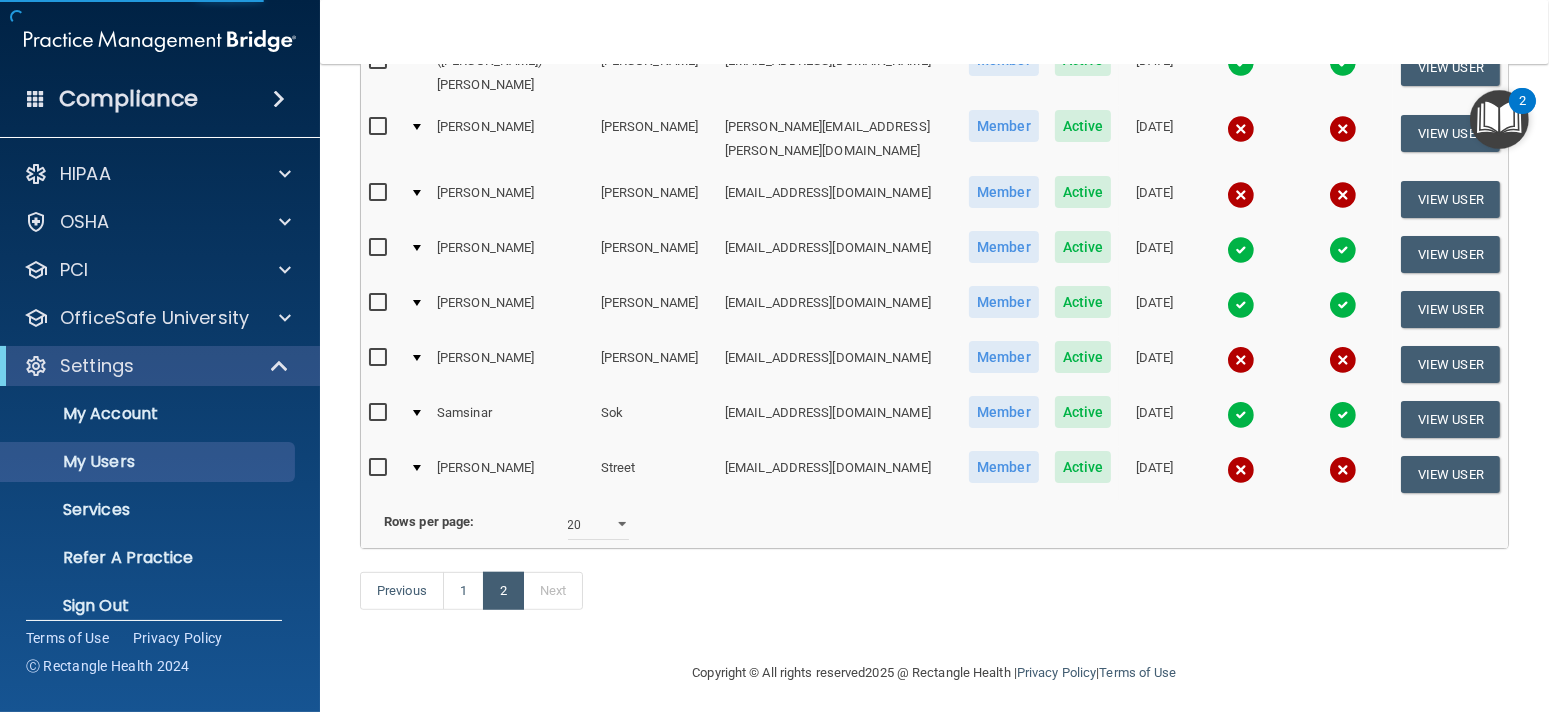 scroll, scrollTop: 0, scrollLeft: 0, axis: both 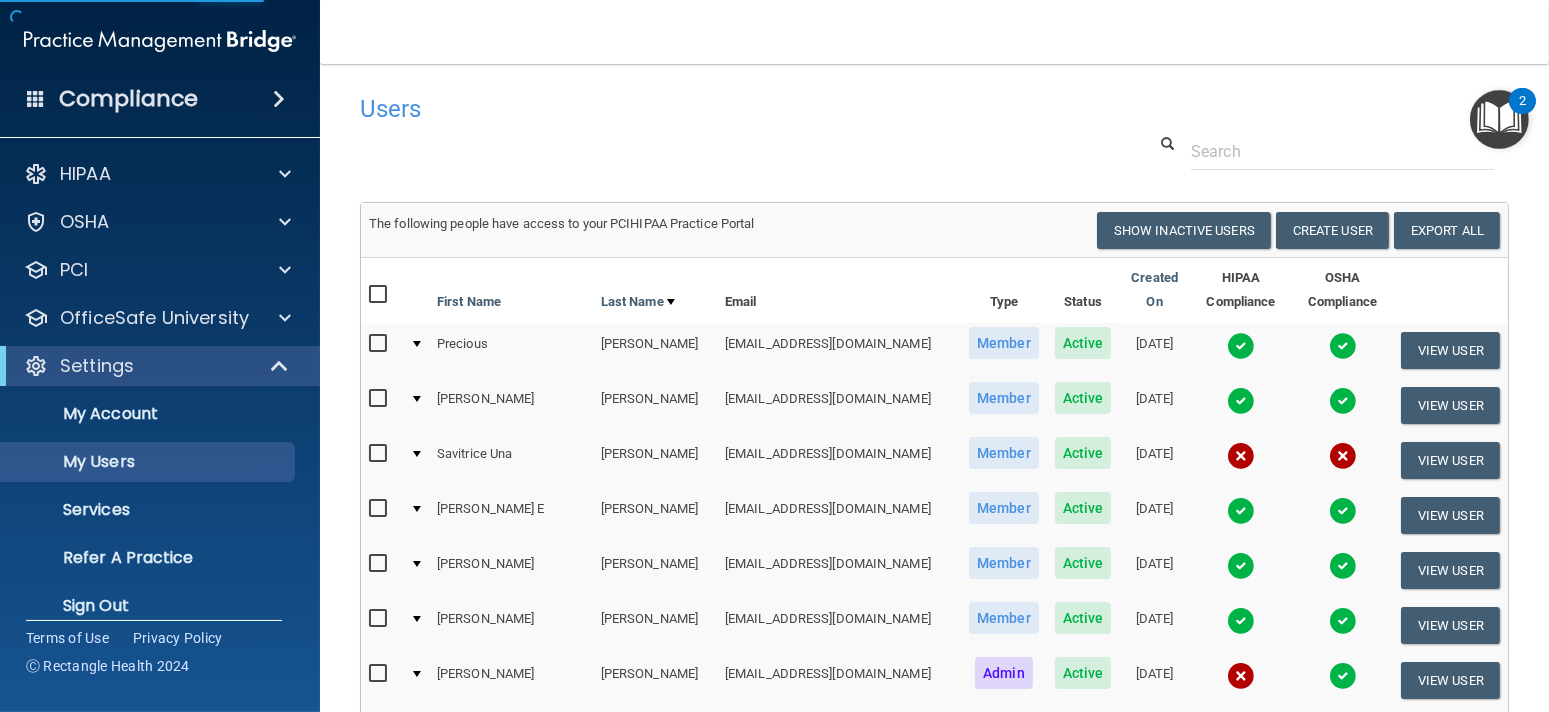 select on "20" 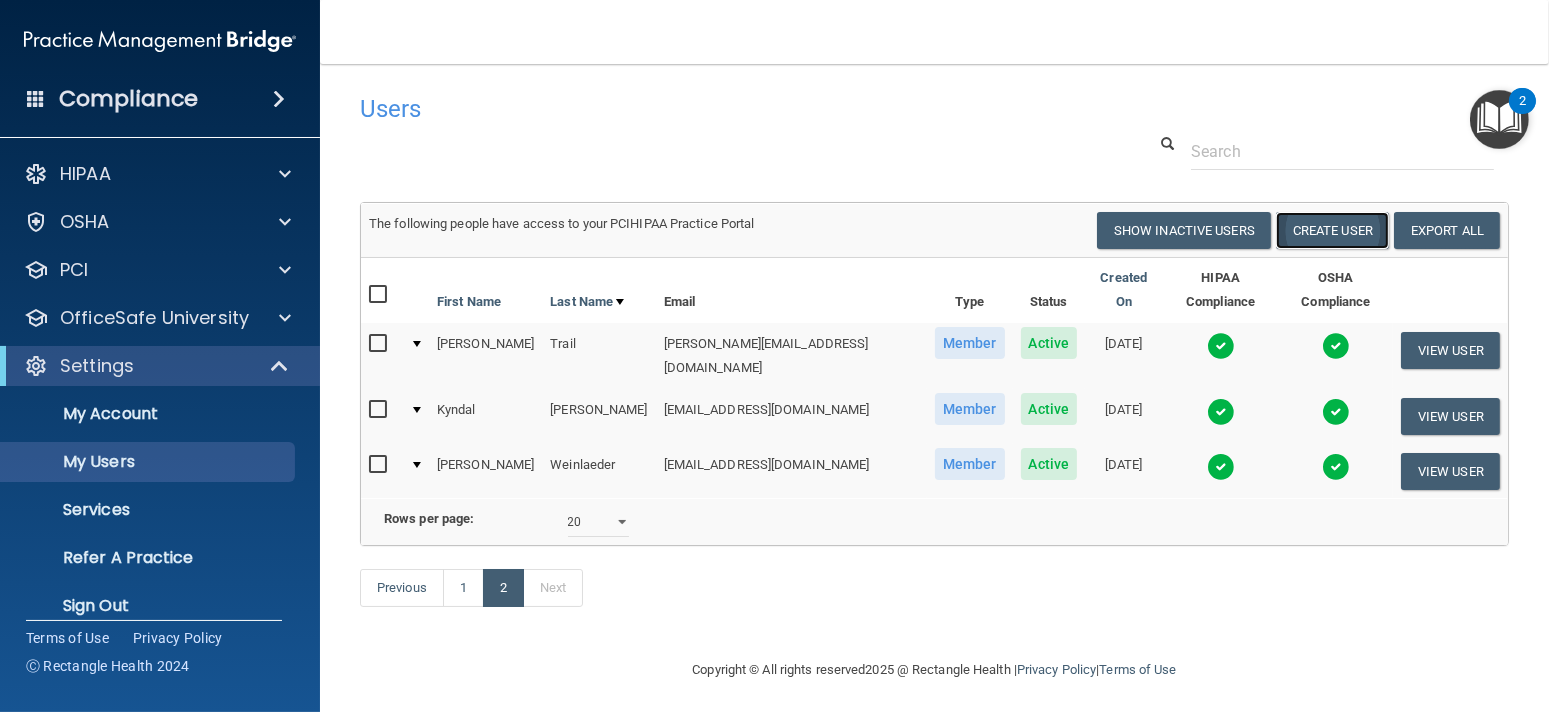 click on "Create User" at bounding box center [1332, 230] 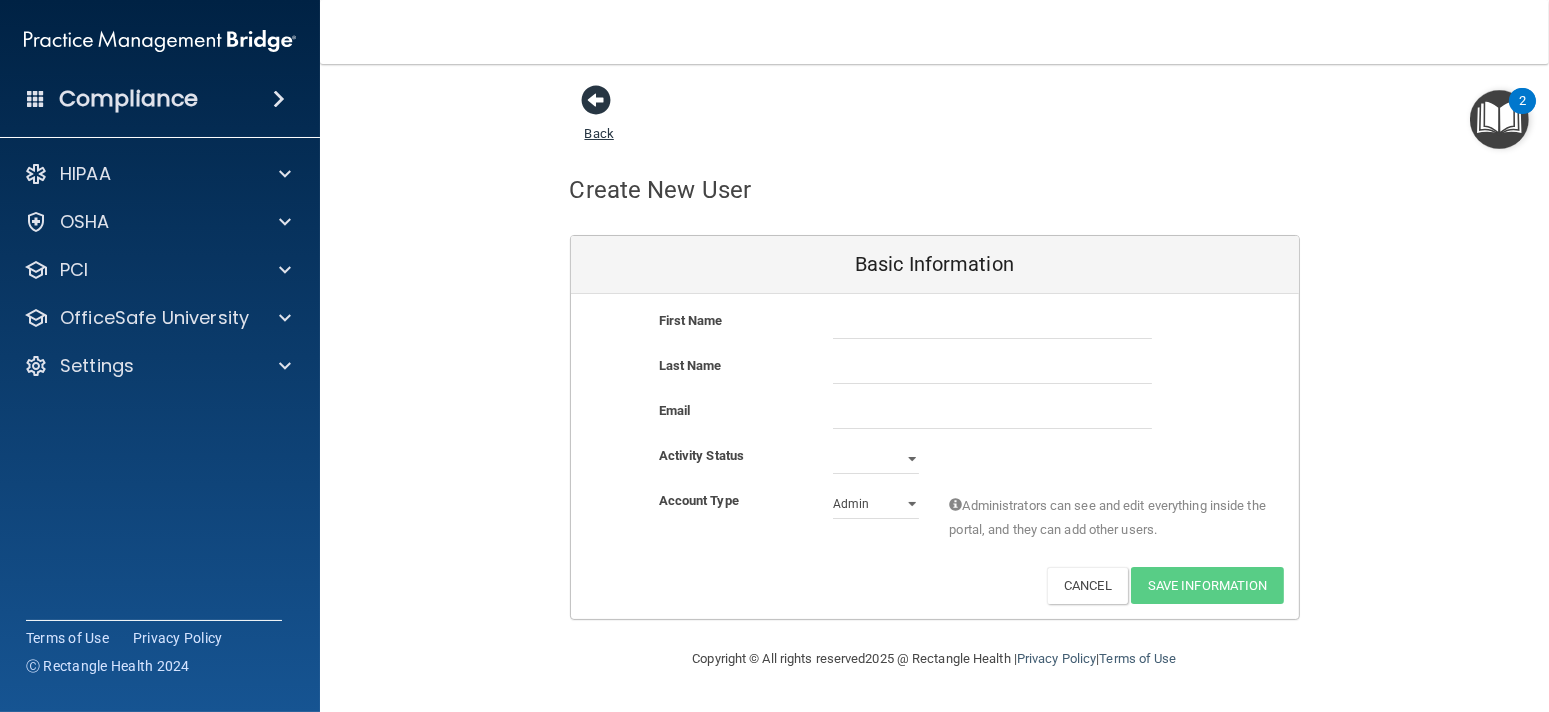 click at bounding box center (597, 100) 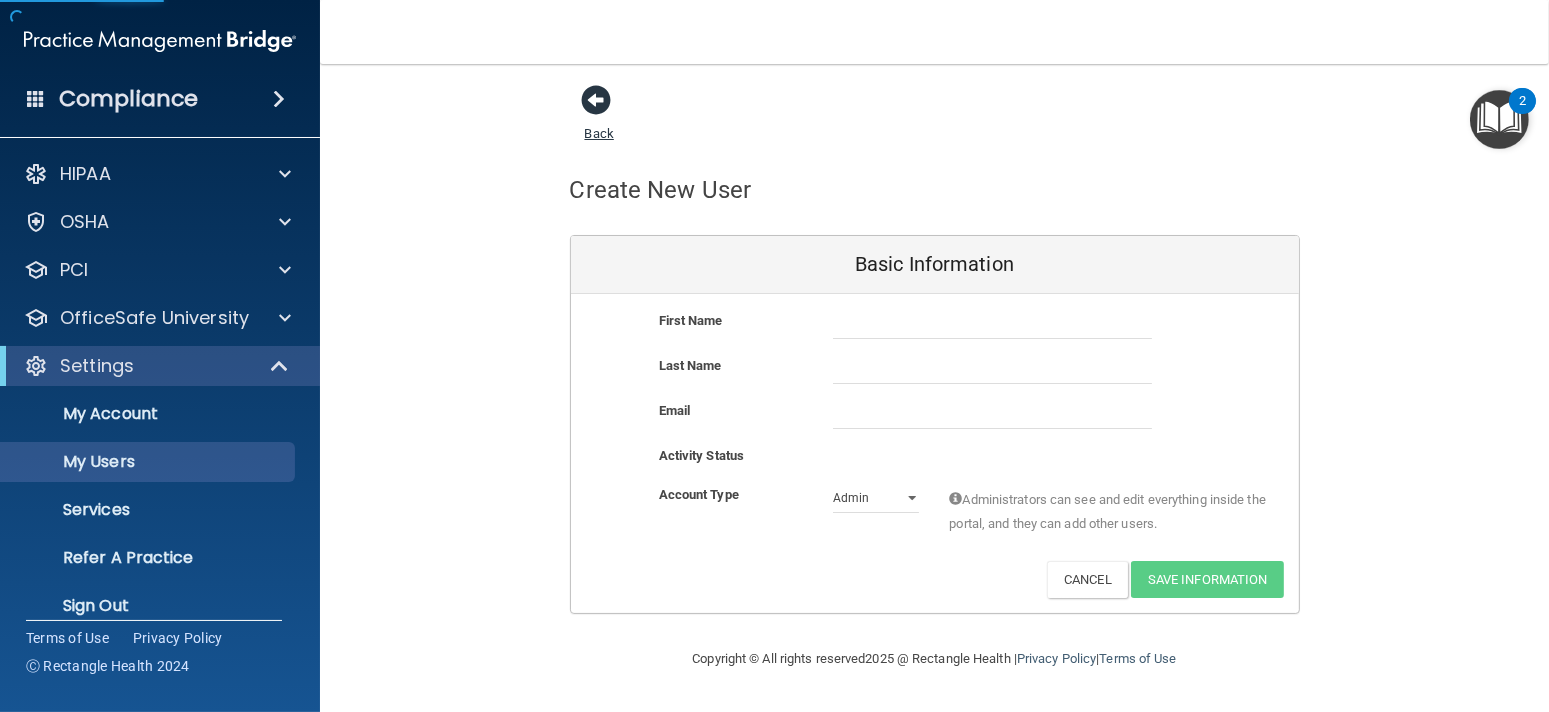 select on "20" 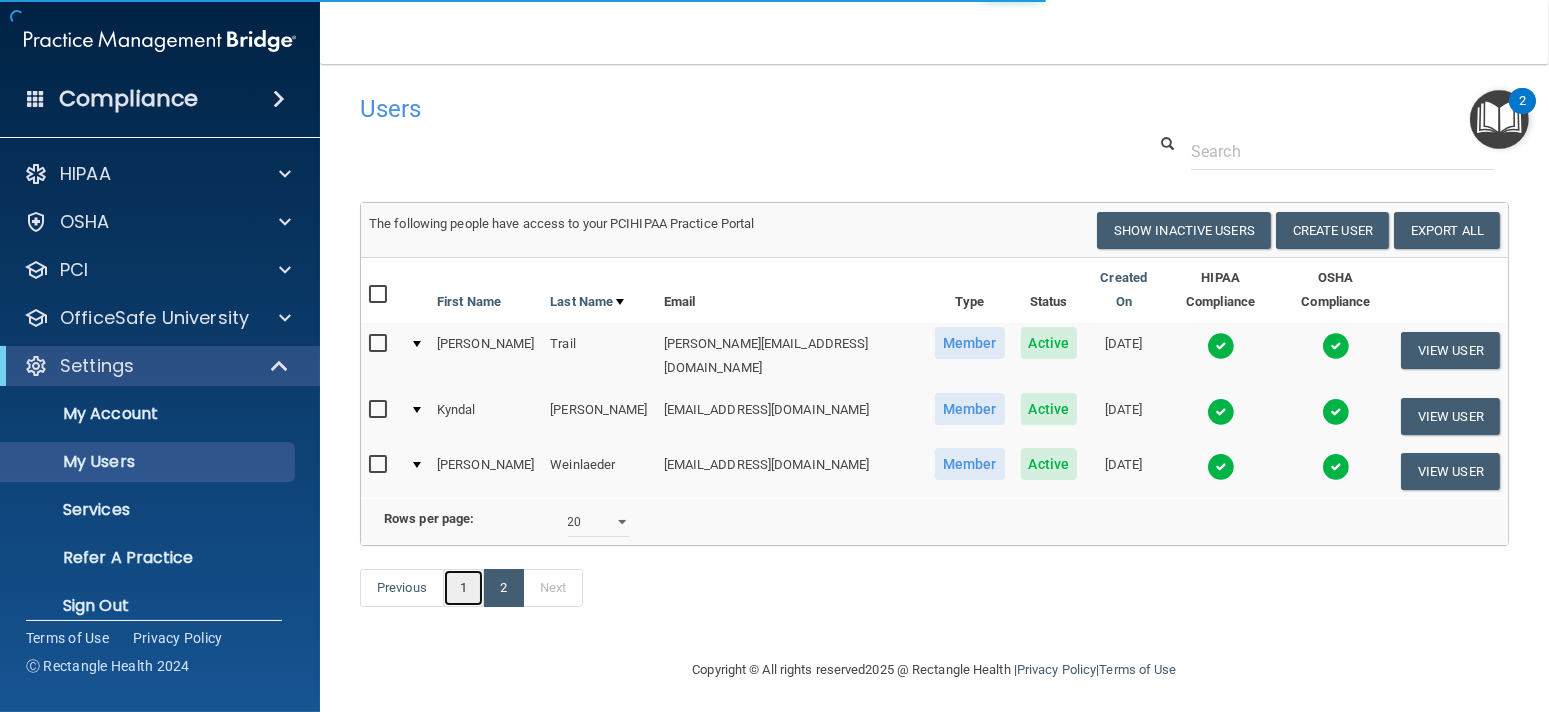 click on "1" at bounding box center [463, 588] 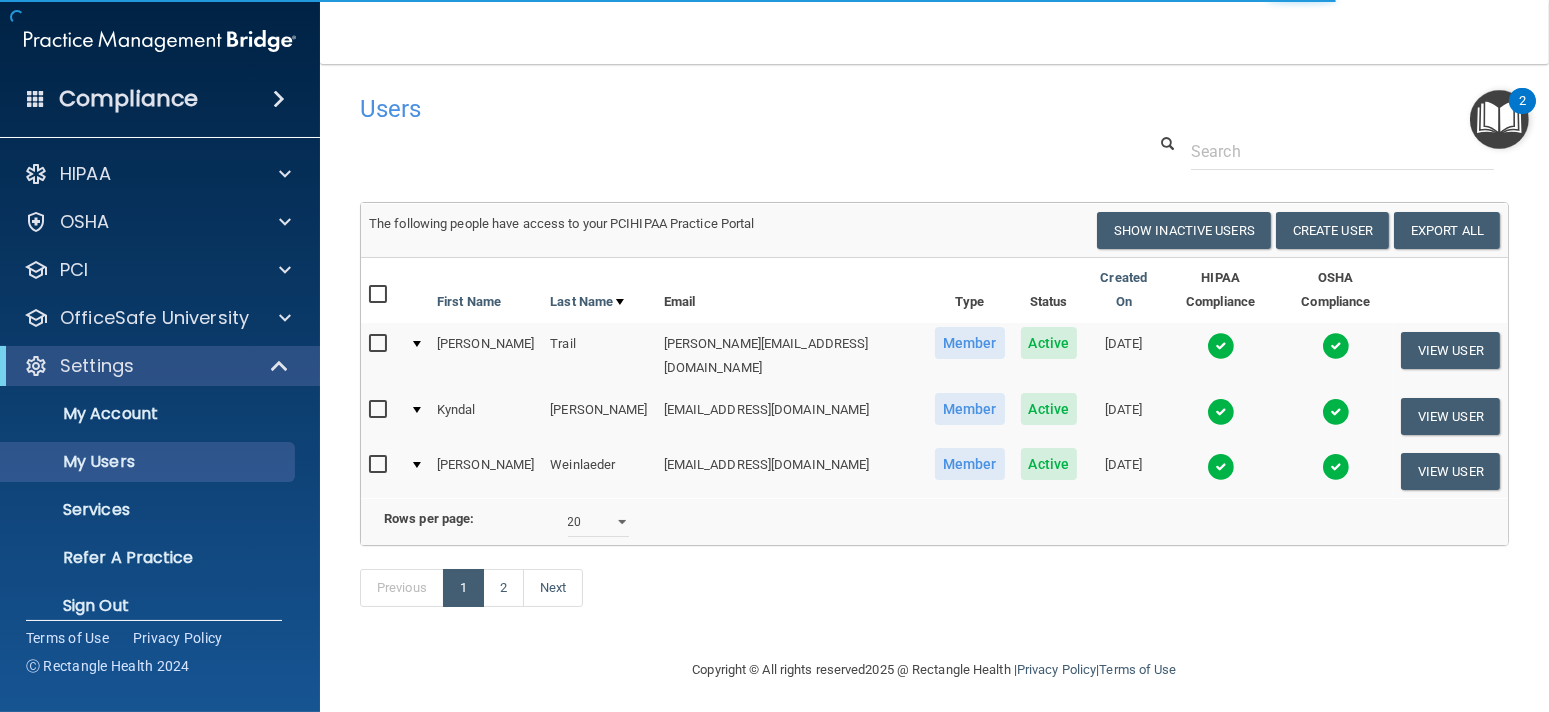 select on "20" 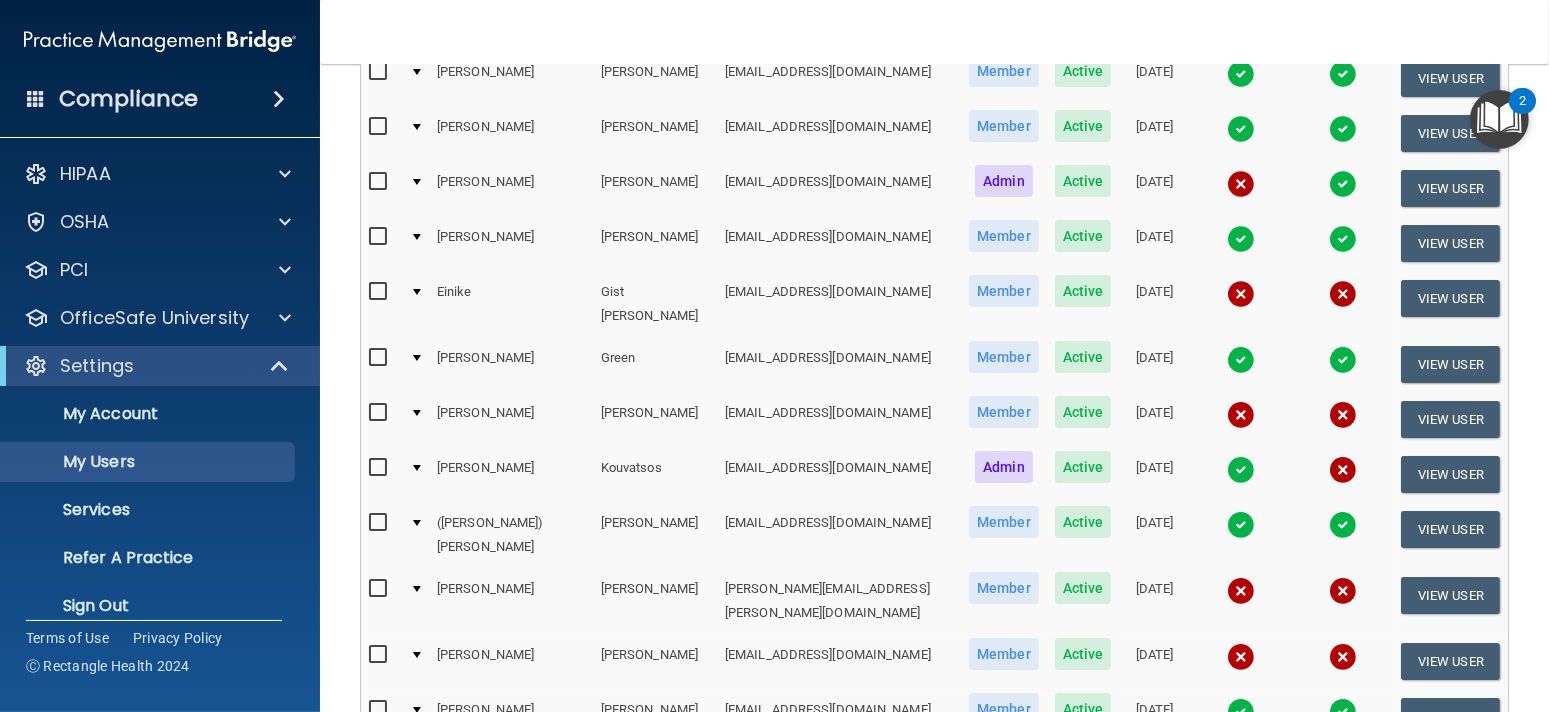 scroll, scrollTop: 0, scrollLeft: 0, axis: both 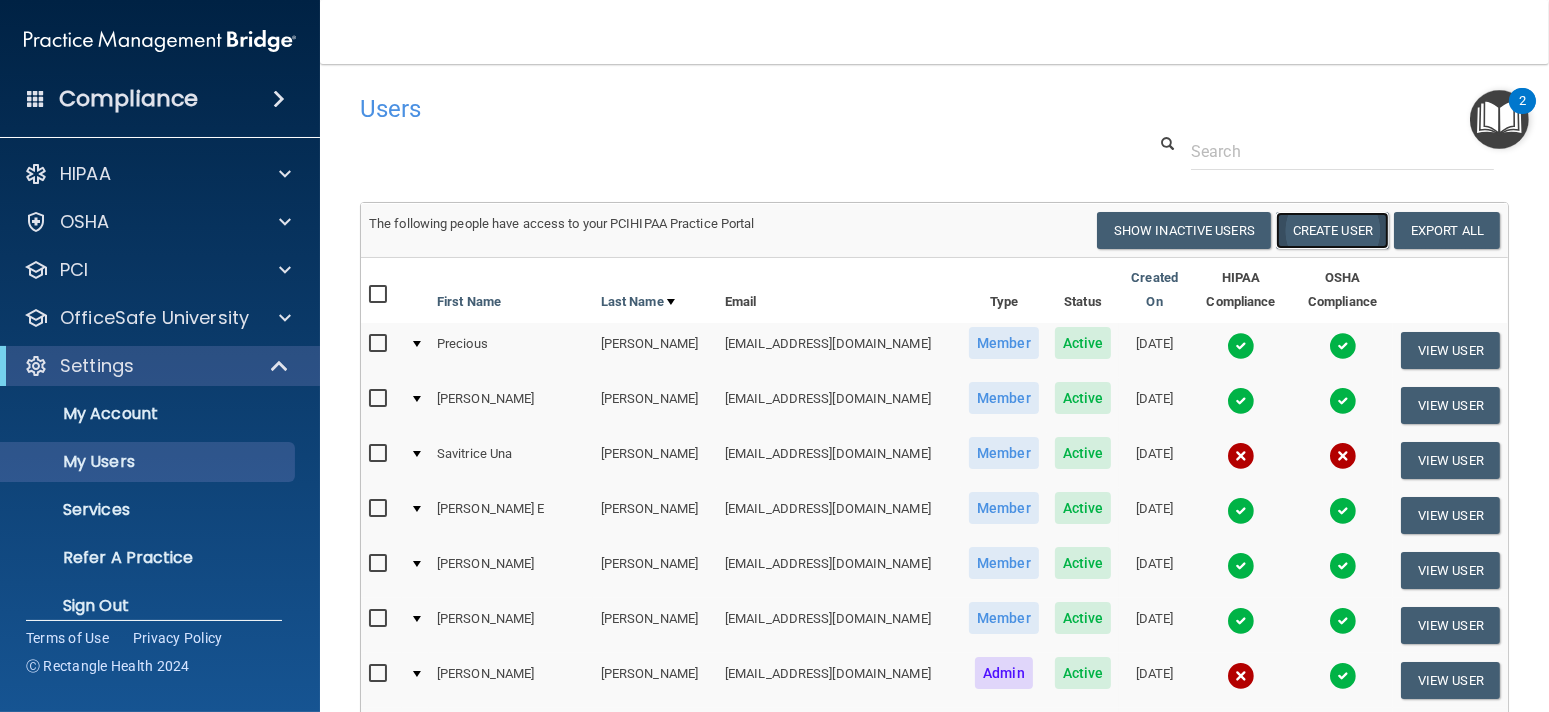 click on "Create User" at bounding box center (1332, 230) 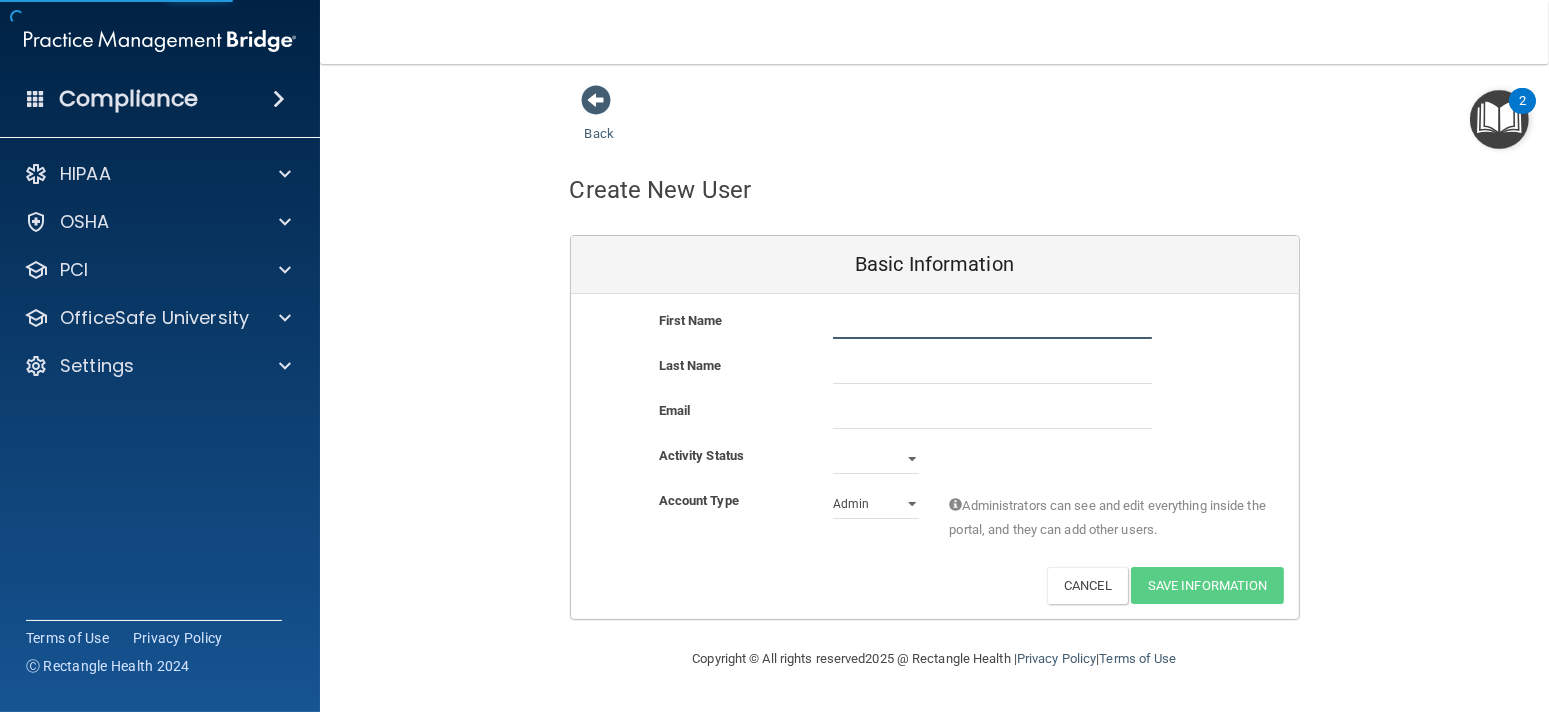 click at bounding box center (992, 324) 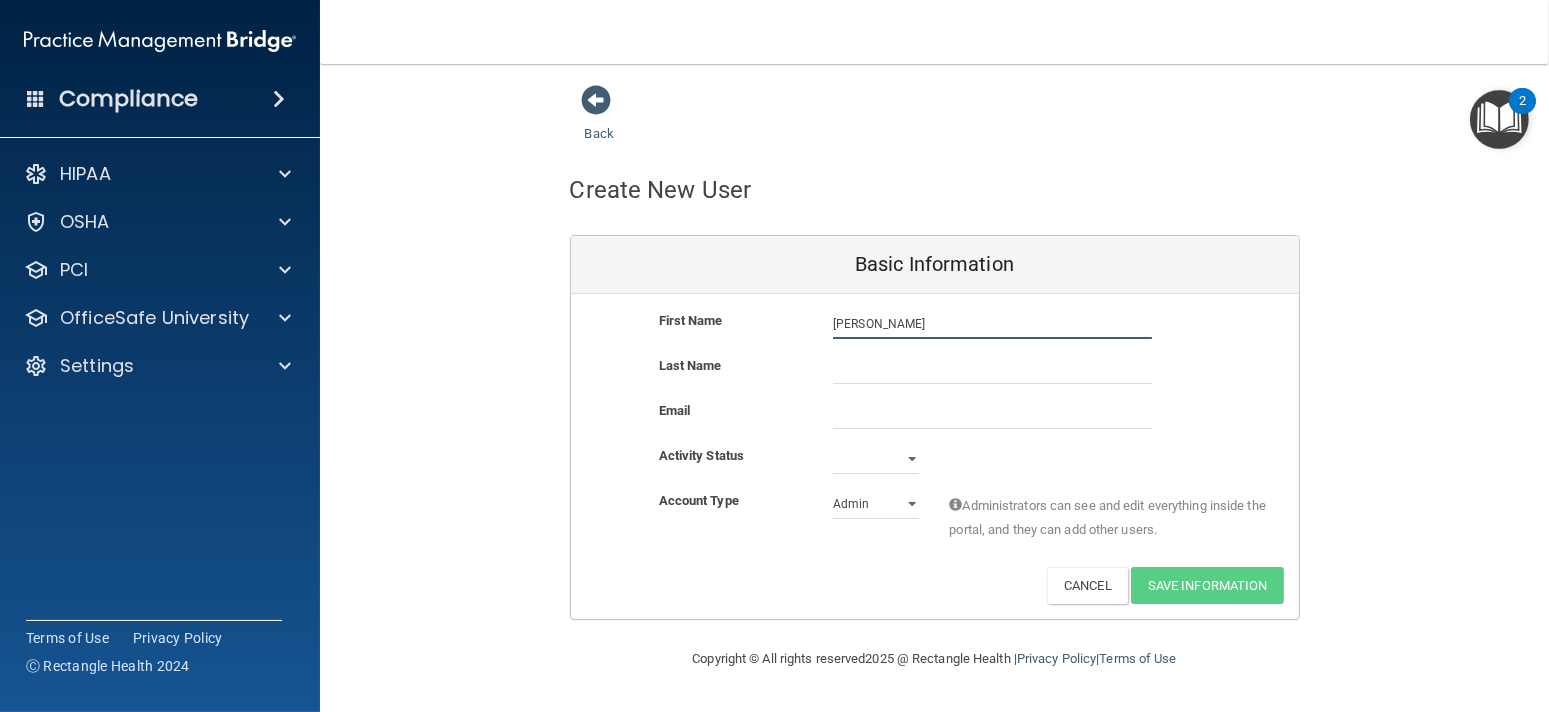 type on "[PERSON_NAME]" 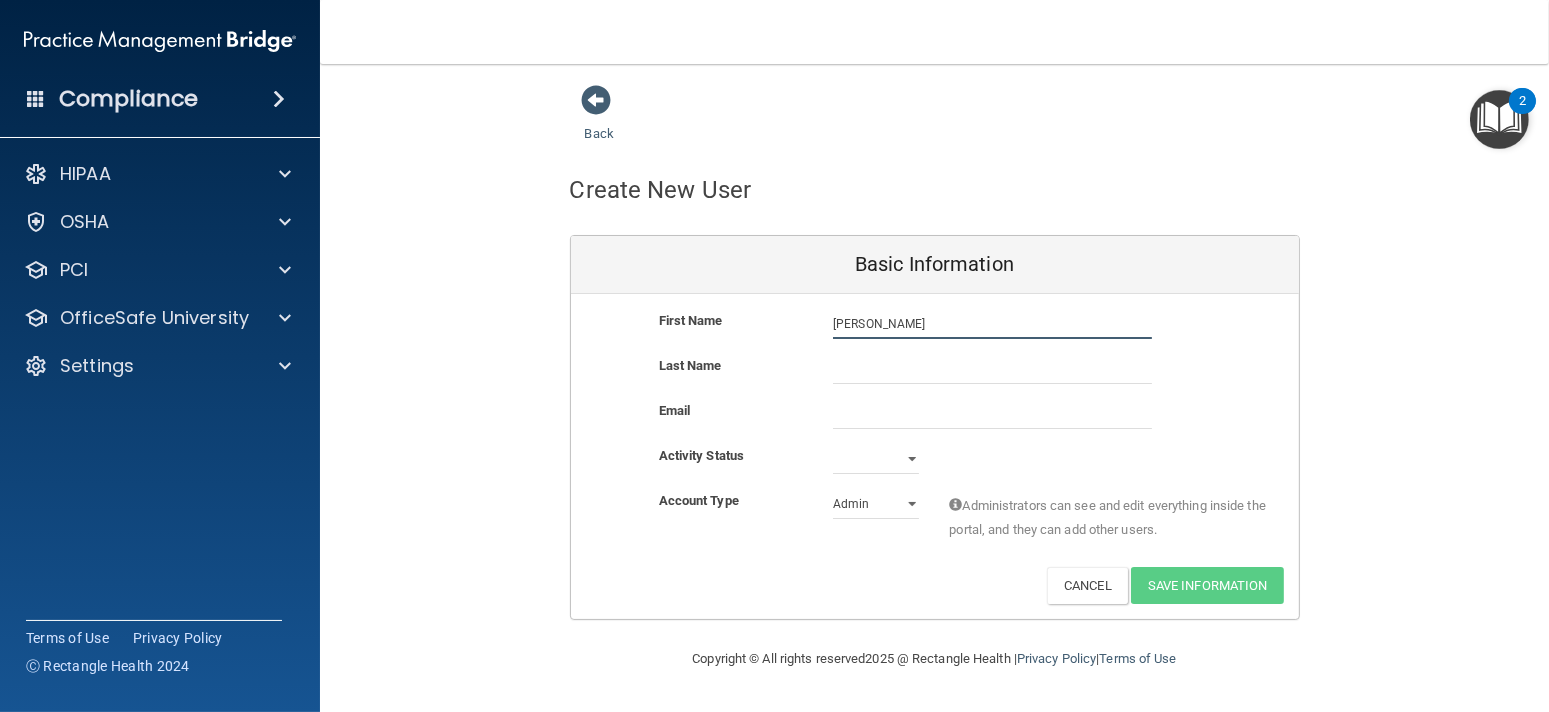 type on "[PERSON_NAME]" 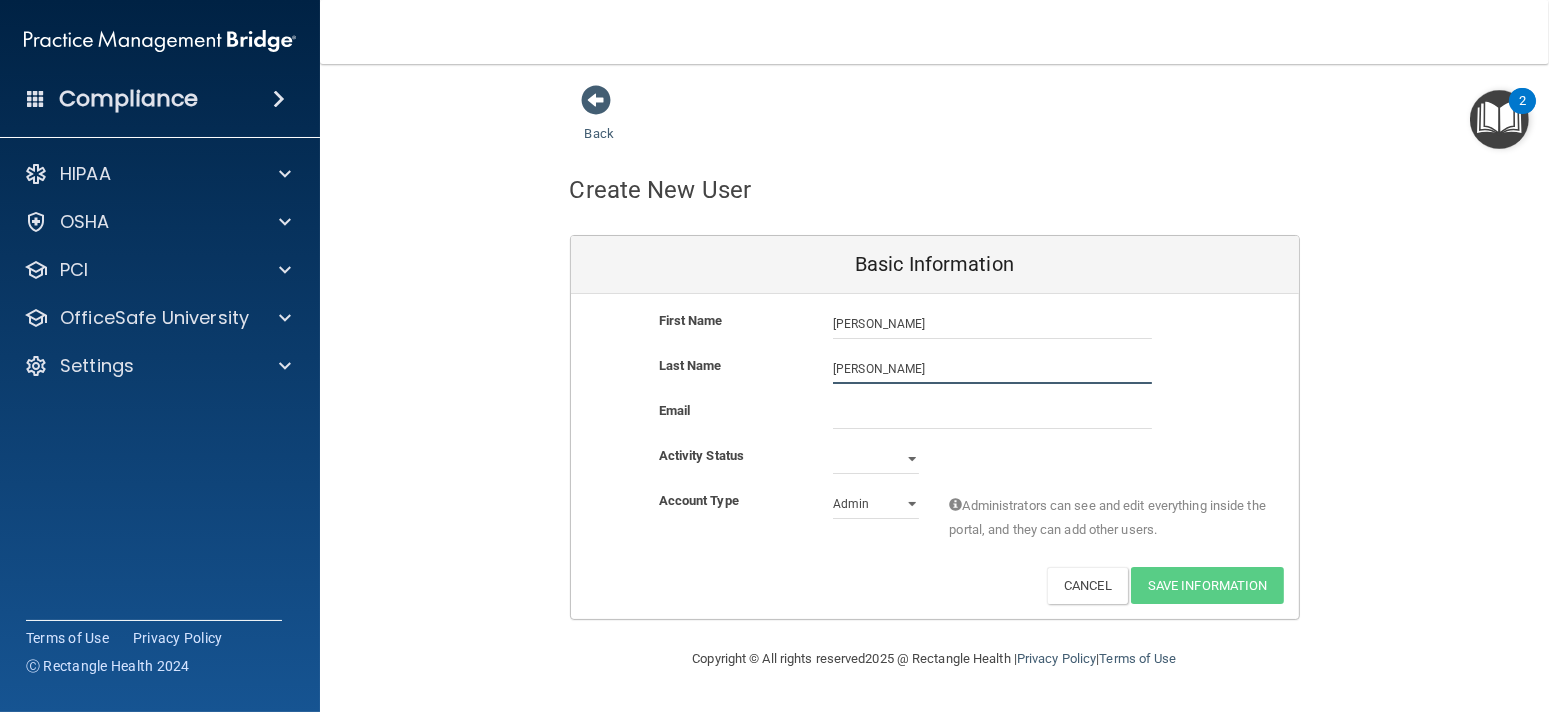 type on "[PERSON_NAME]" 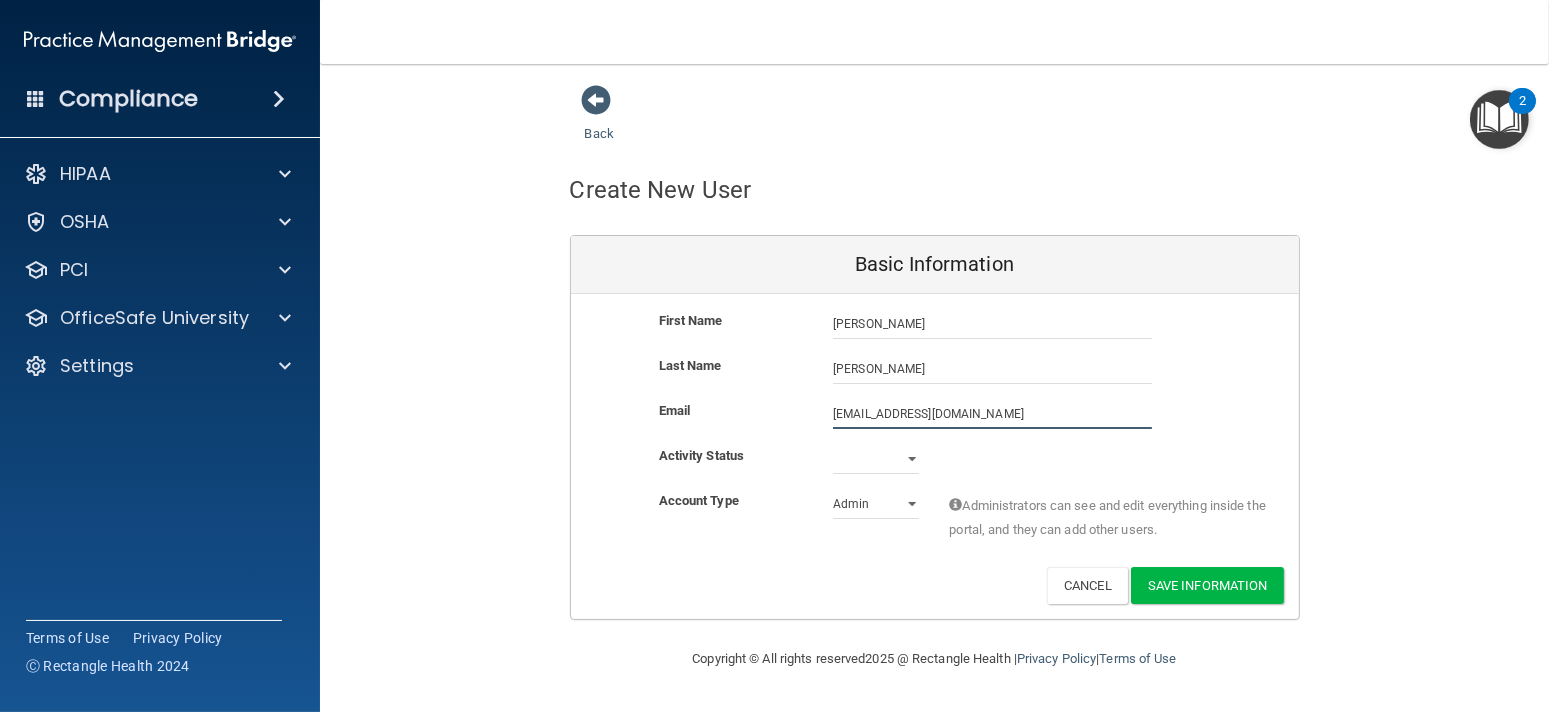 type on "[EMAIL_ADDRESS][DOMAIN_NAME]" 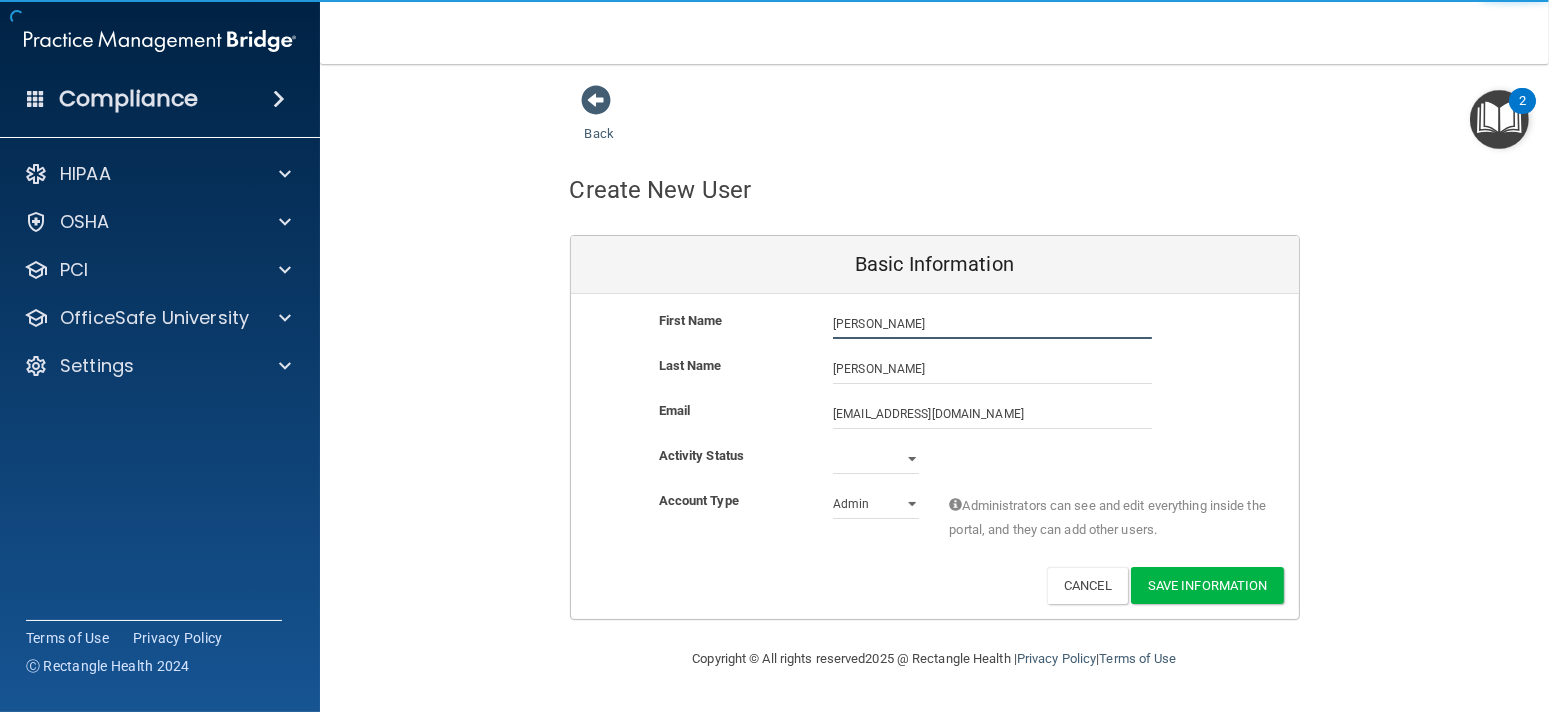 drag, startPoint x: 872, startPoint y: 321, endPoint x: 918, endPoint y: 326, distance: 46.270943 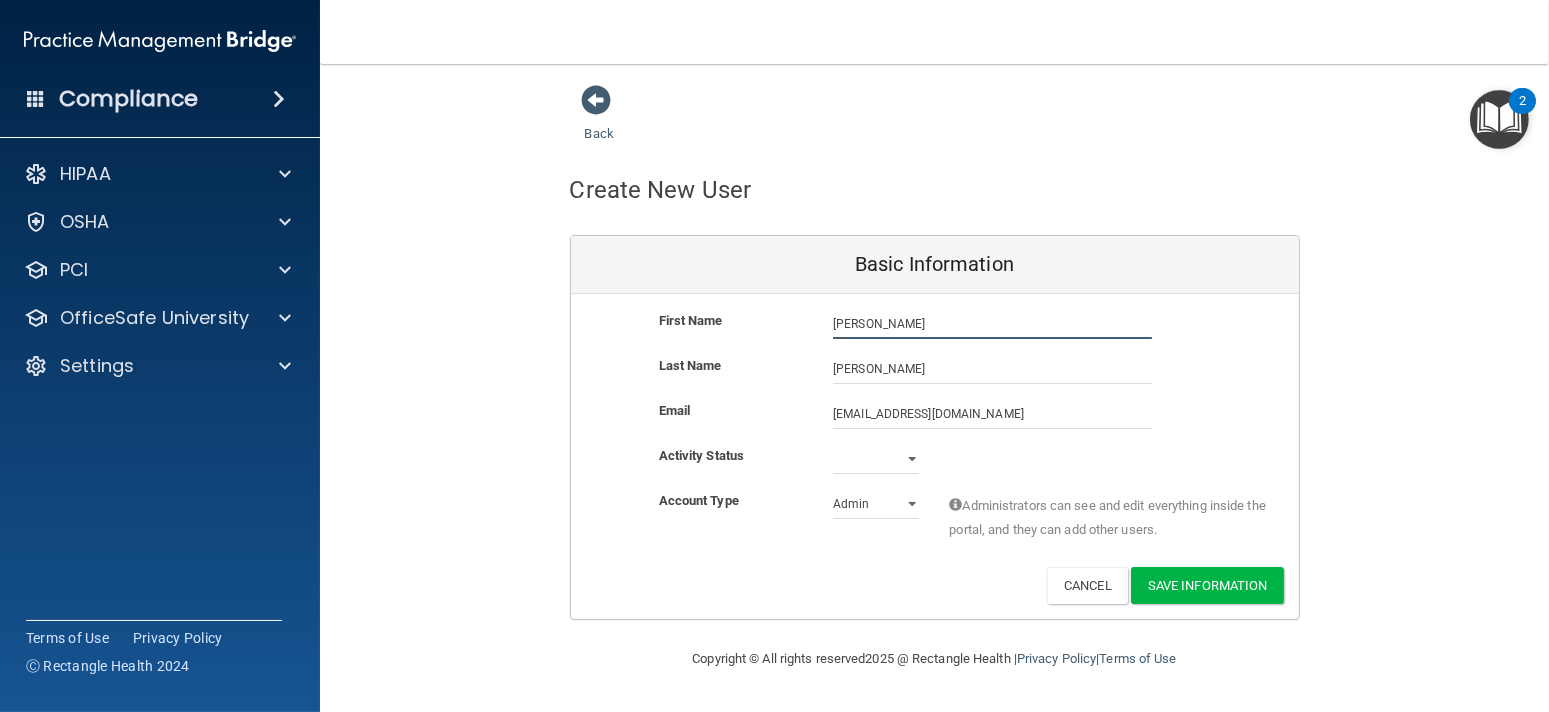 type on "[PERSON_NAME]" 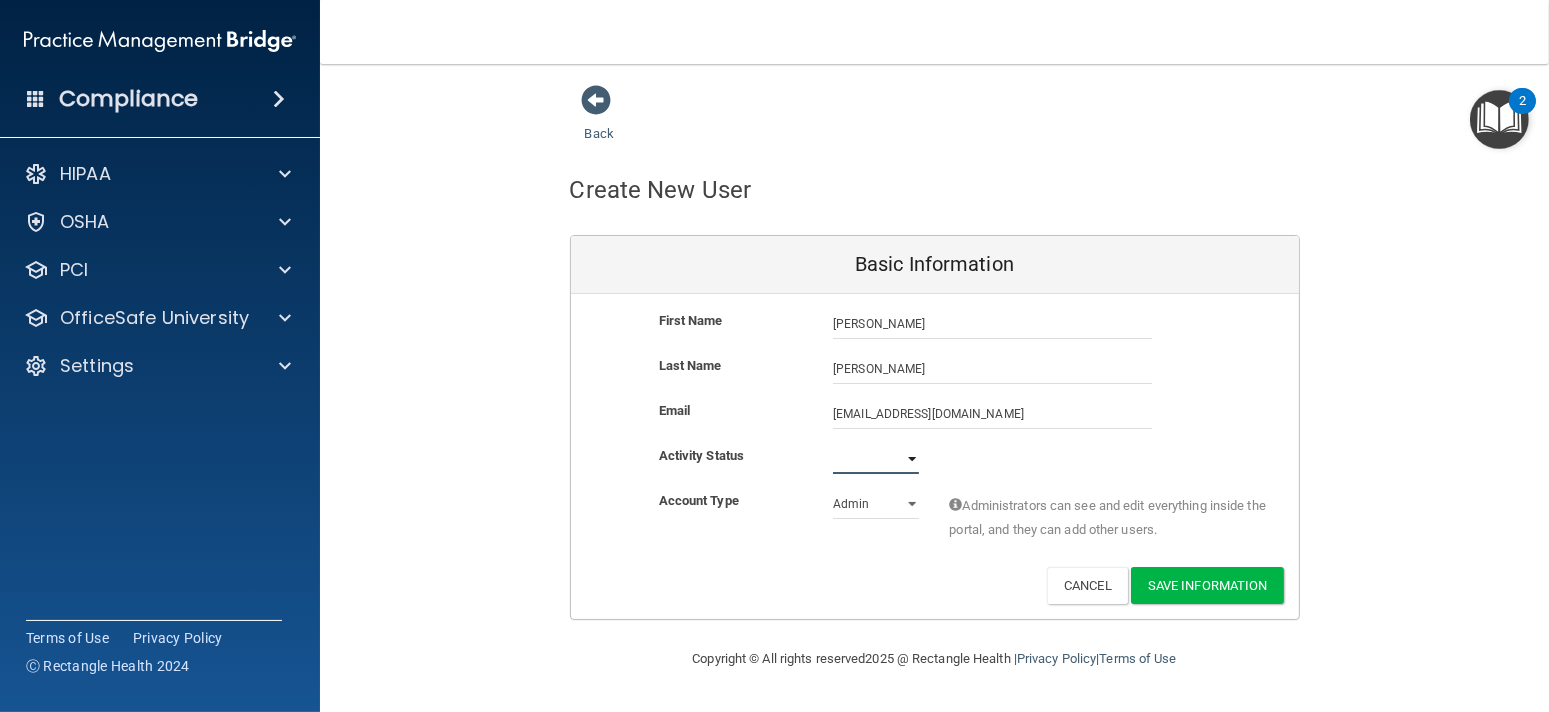 click on "Active  Inactive" at bounding box center (876, 459) 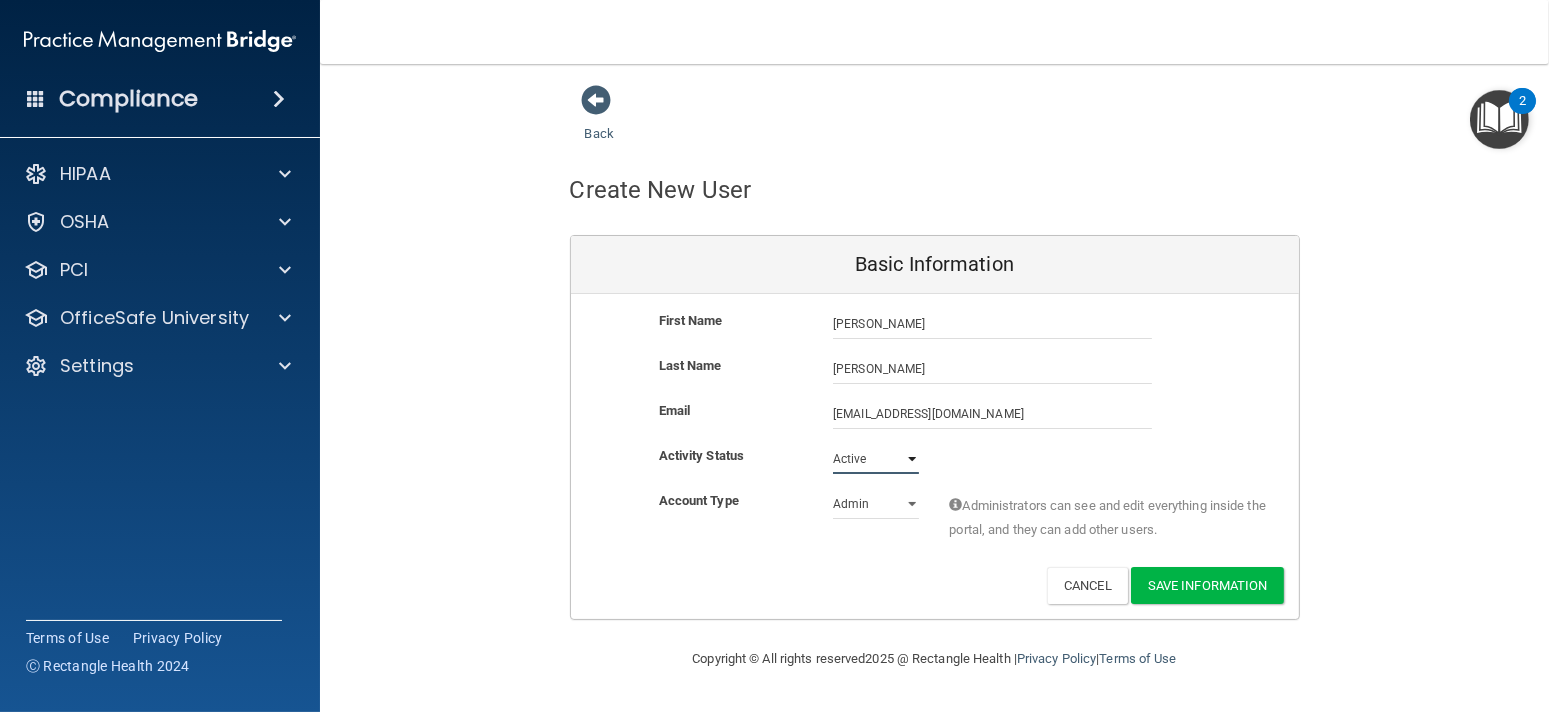 click on "Active  Inactive" at bounding box center [876, 459] 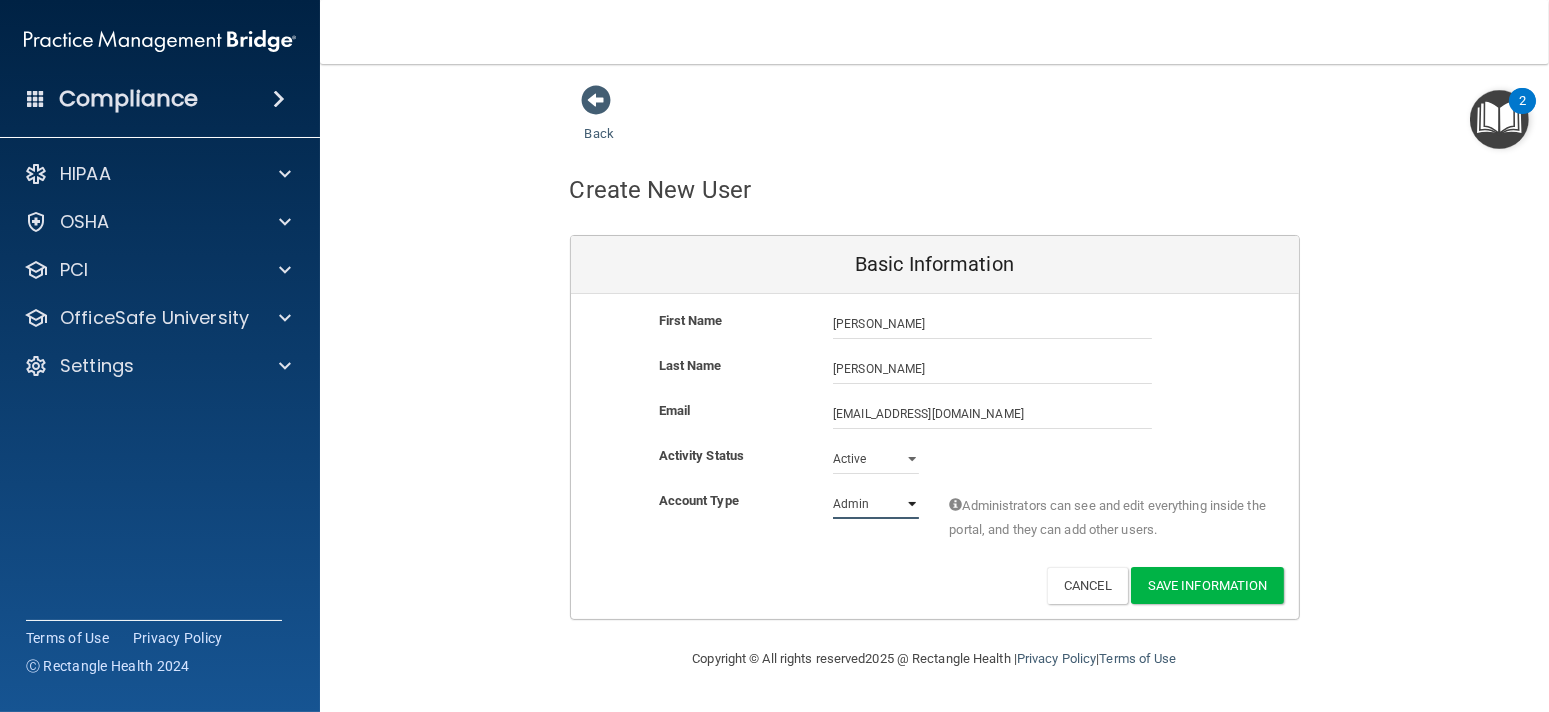 click on "Admin  Member" at bounding box center (876, 504) 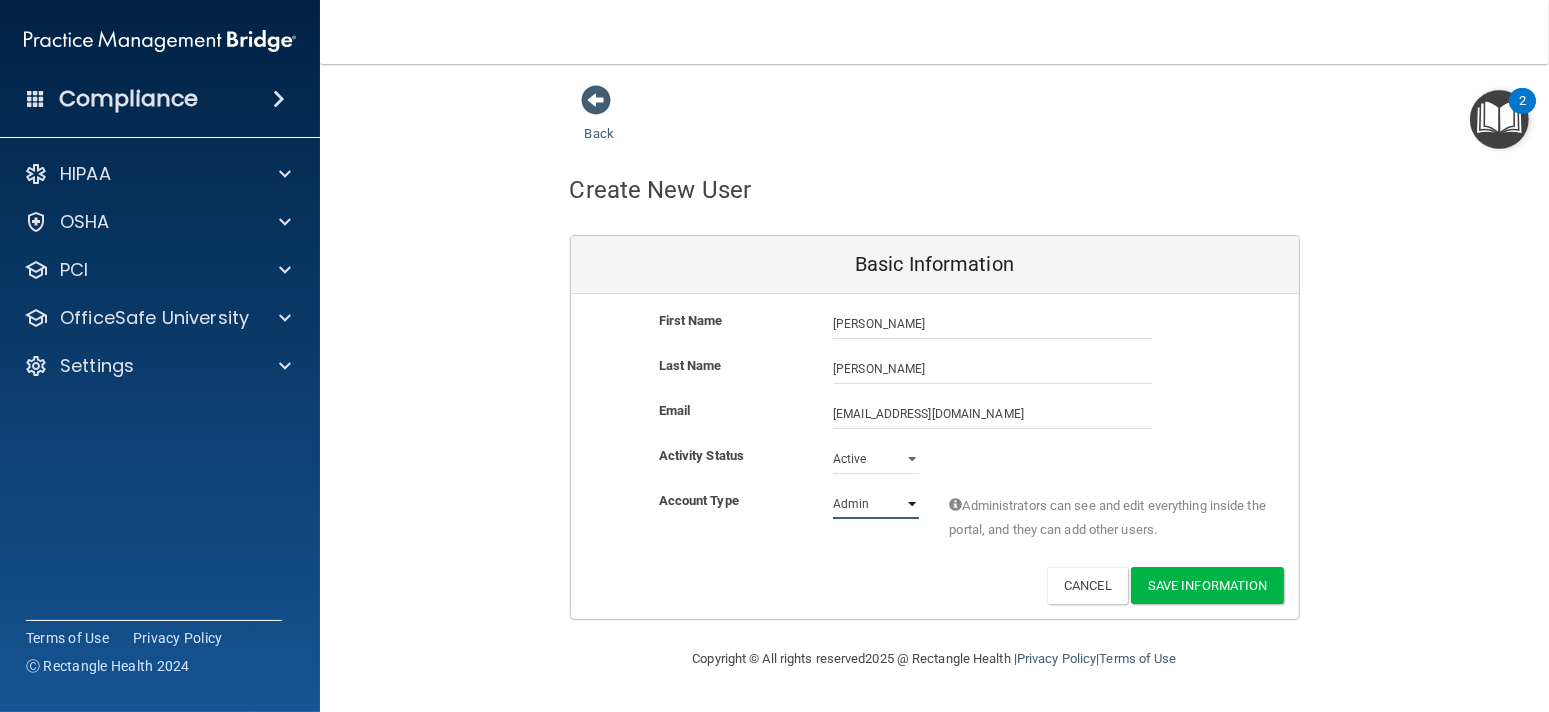 select on "practice_member" 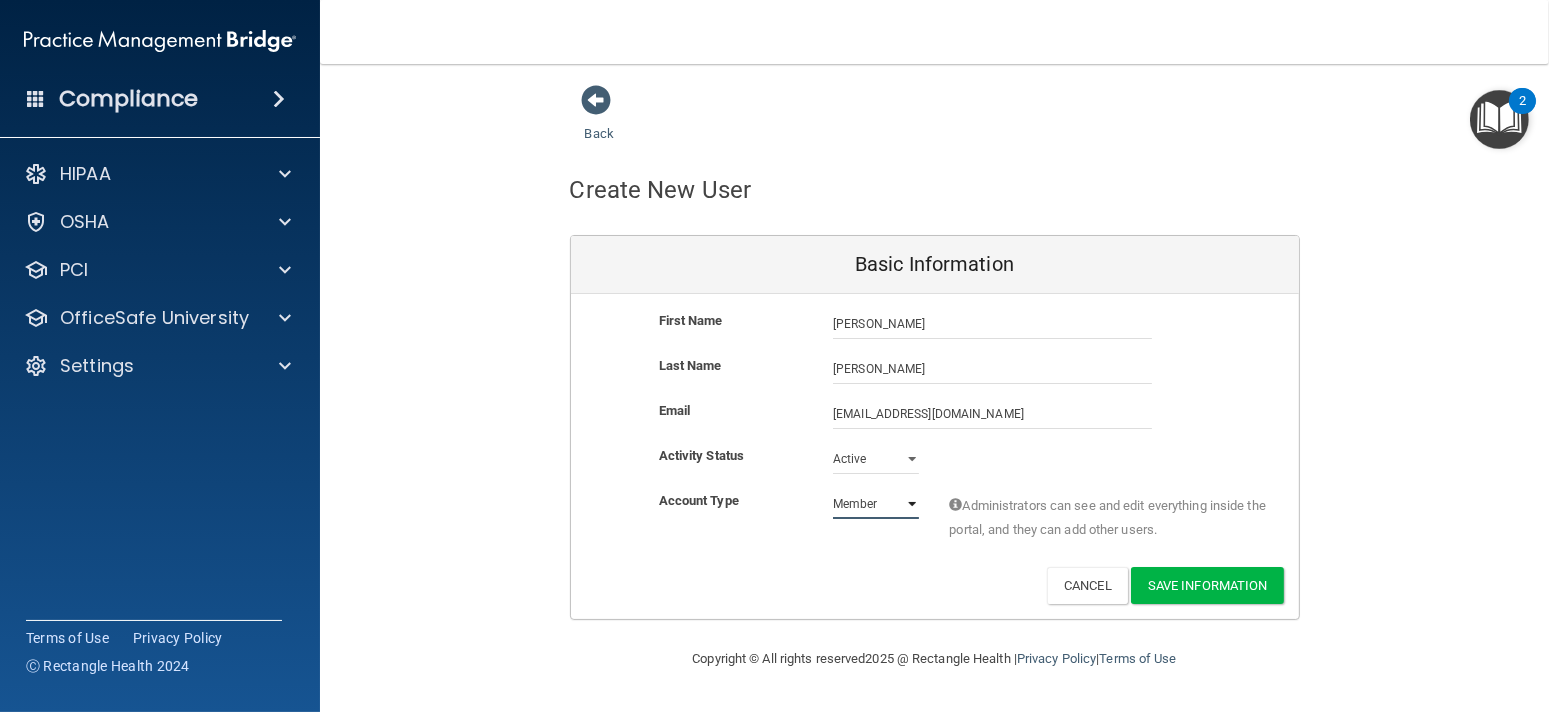 click on "Admin  Member" at bounding box center (876, 504) 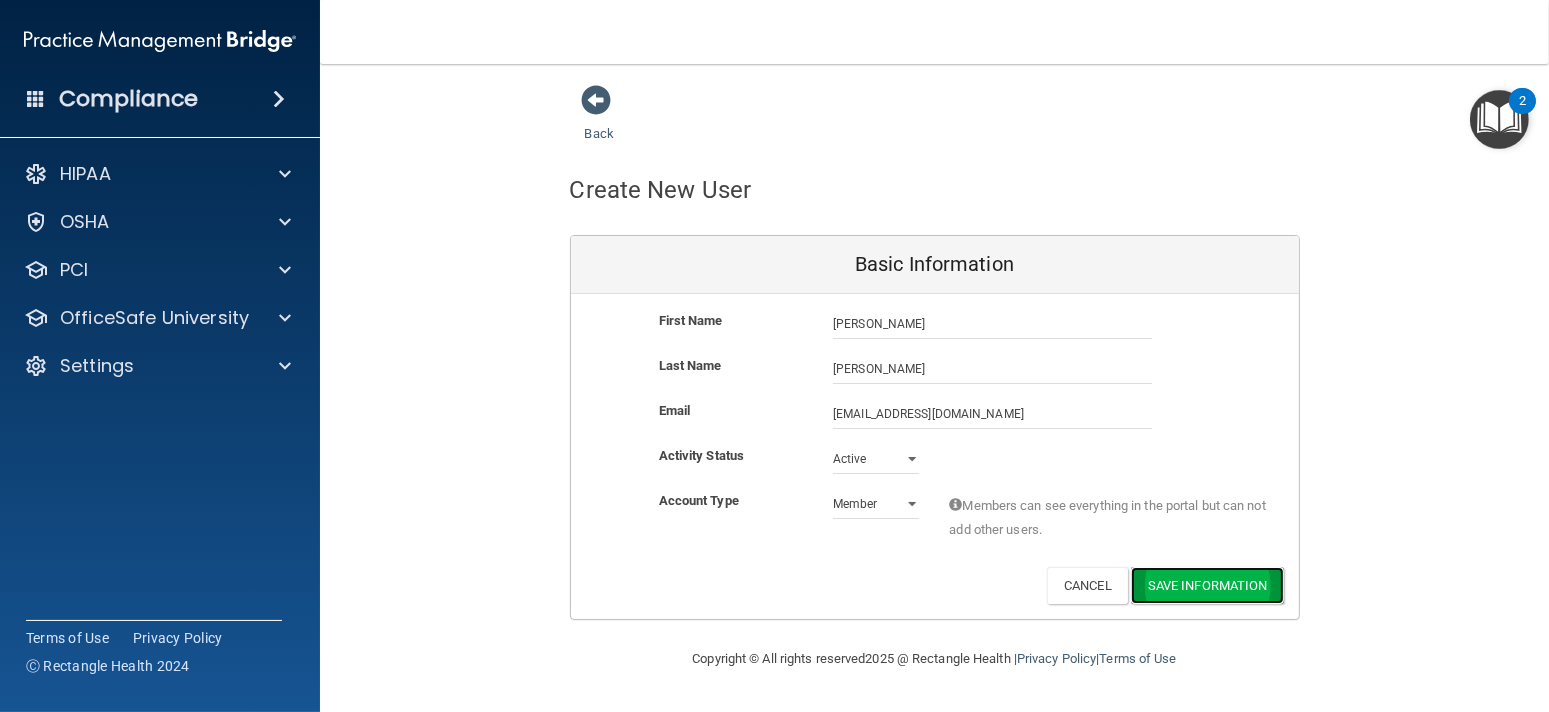 click on "Save Information" at bounding box center (1207, 585) 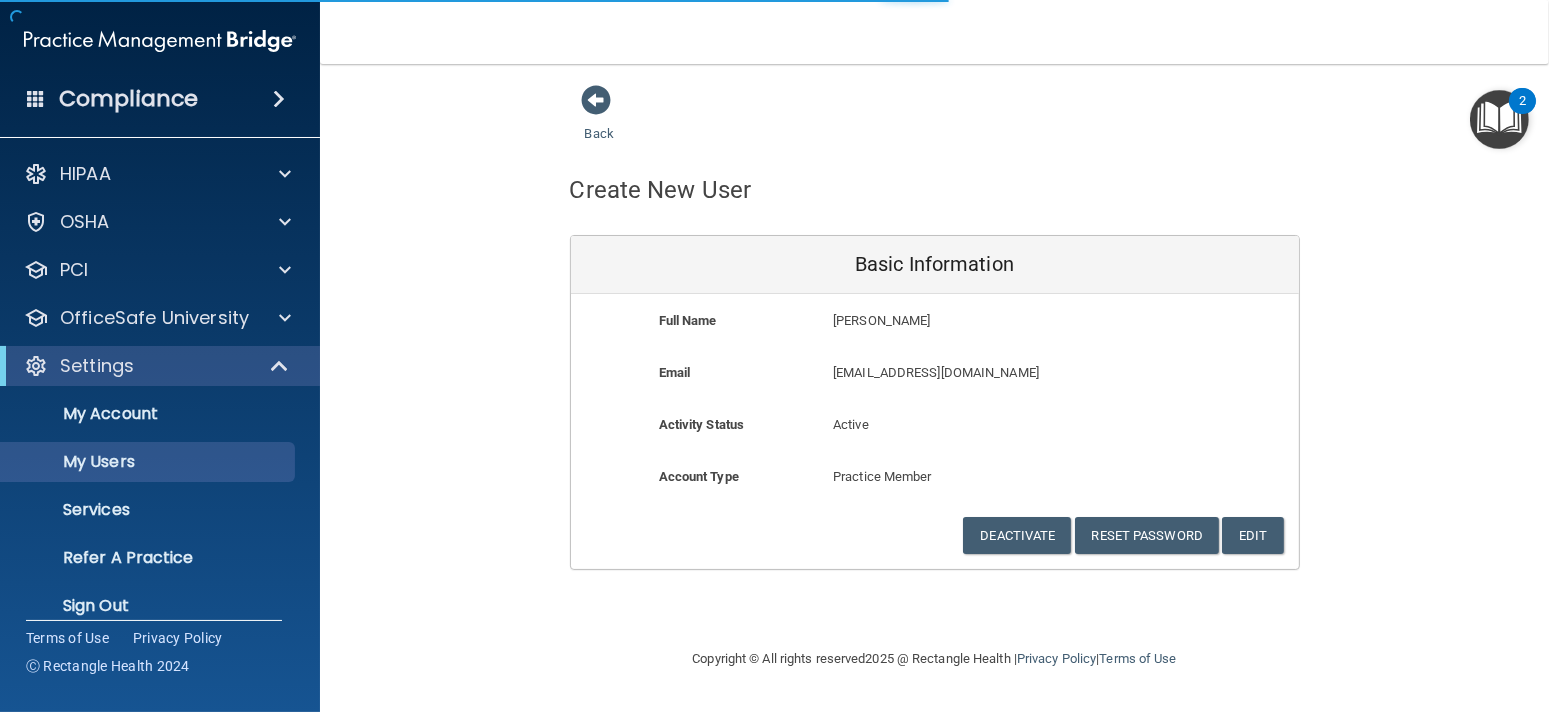 select on "20" 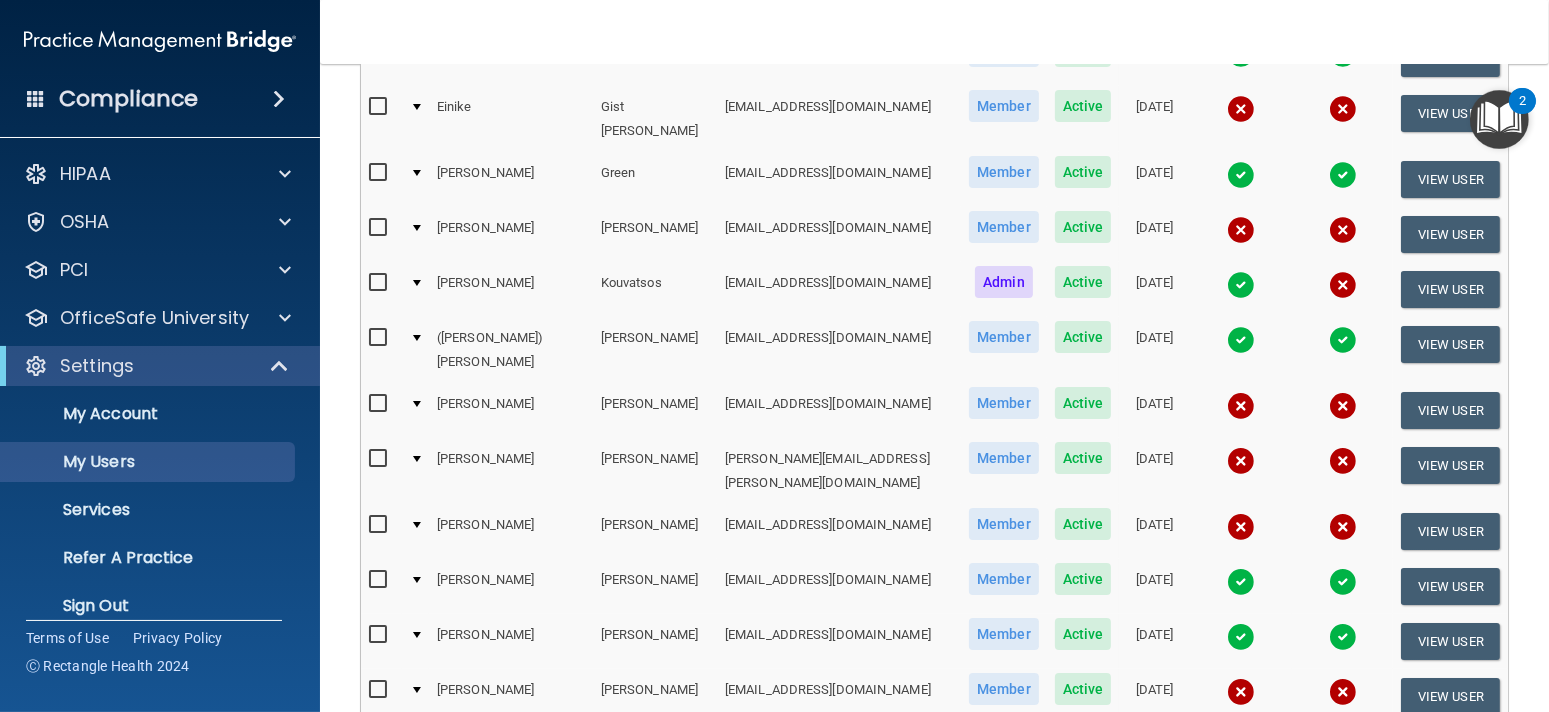scroll, scrollTop: 833, scrollLeft: 0, axis: vertical 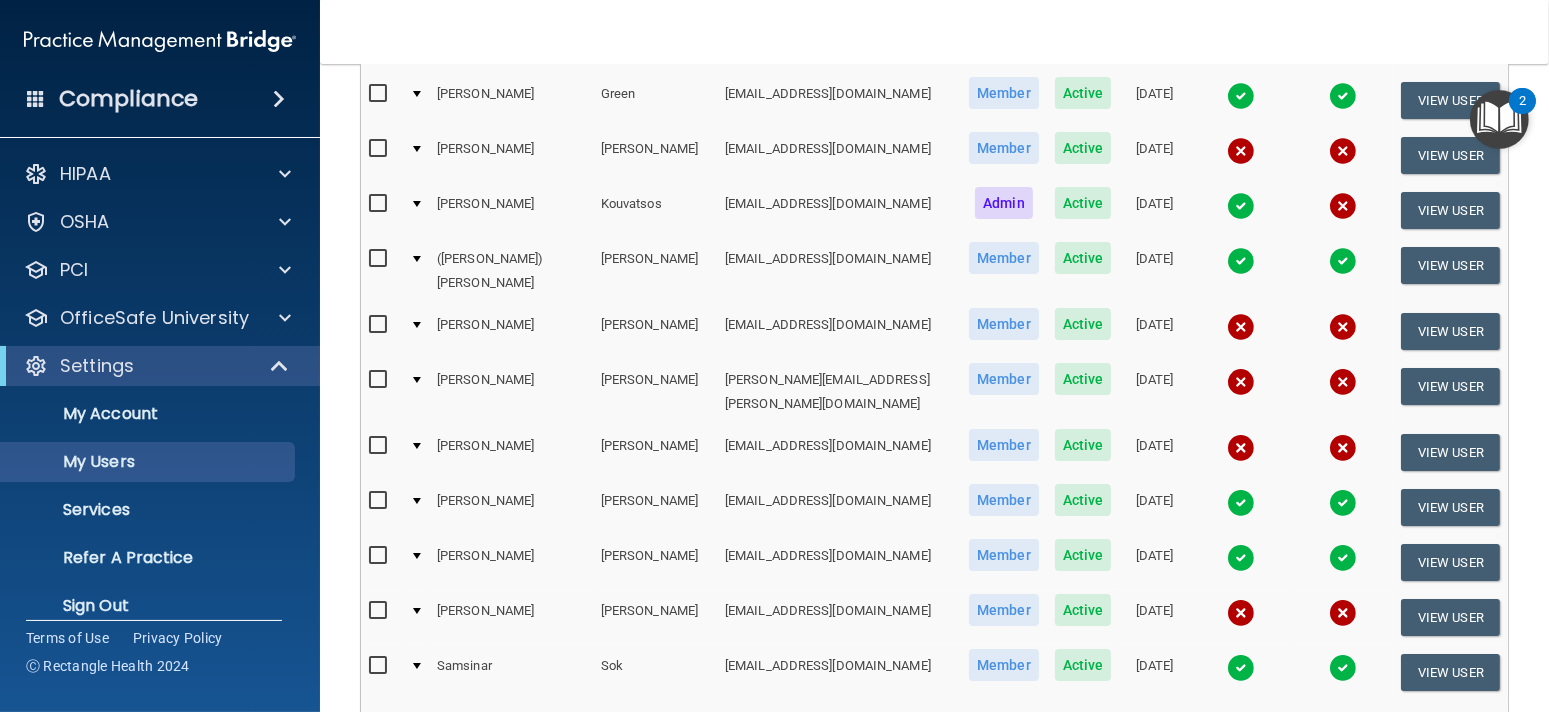 click at bounding box center (1499, 119) 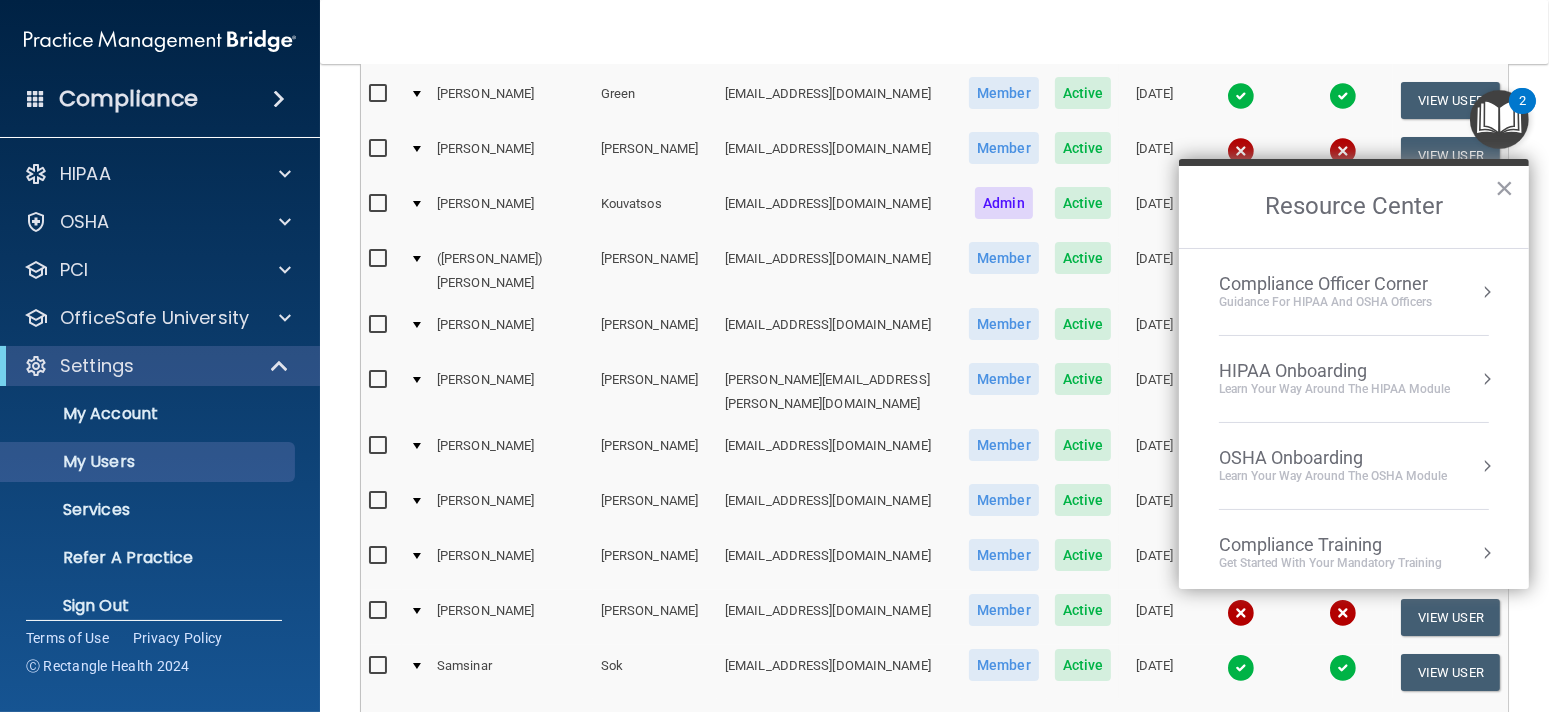 scroll, scrollTop: 283, scrollLeft: 0, axis: vertical 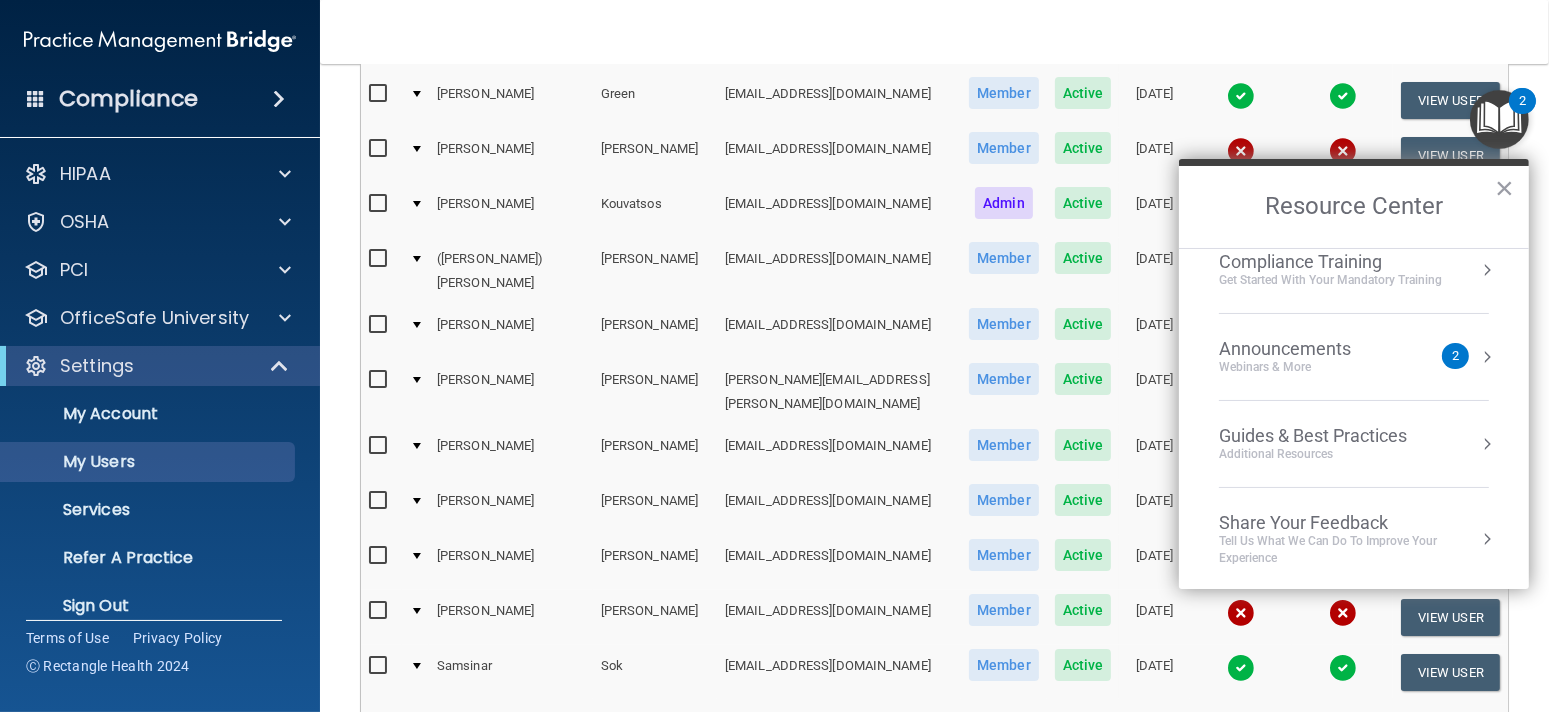 click on "Webinars & More" at bounding box center (1305, 367) 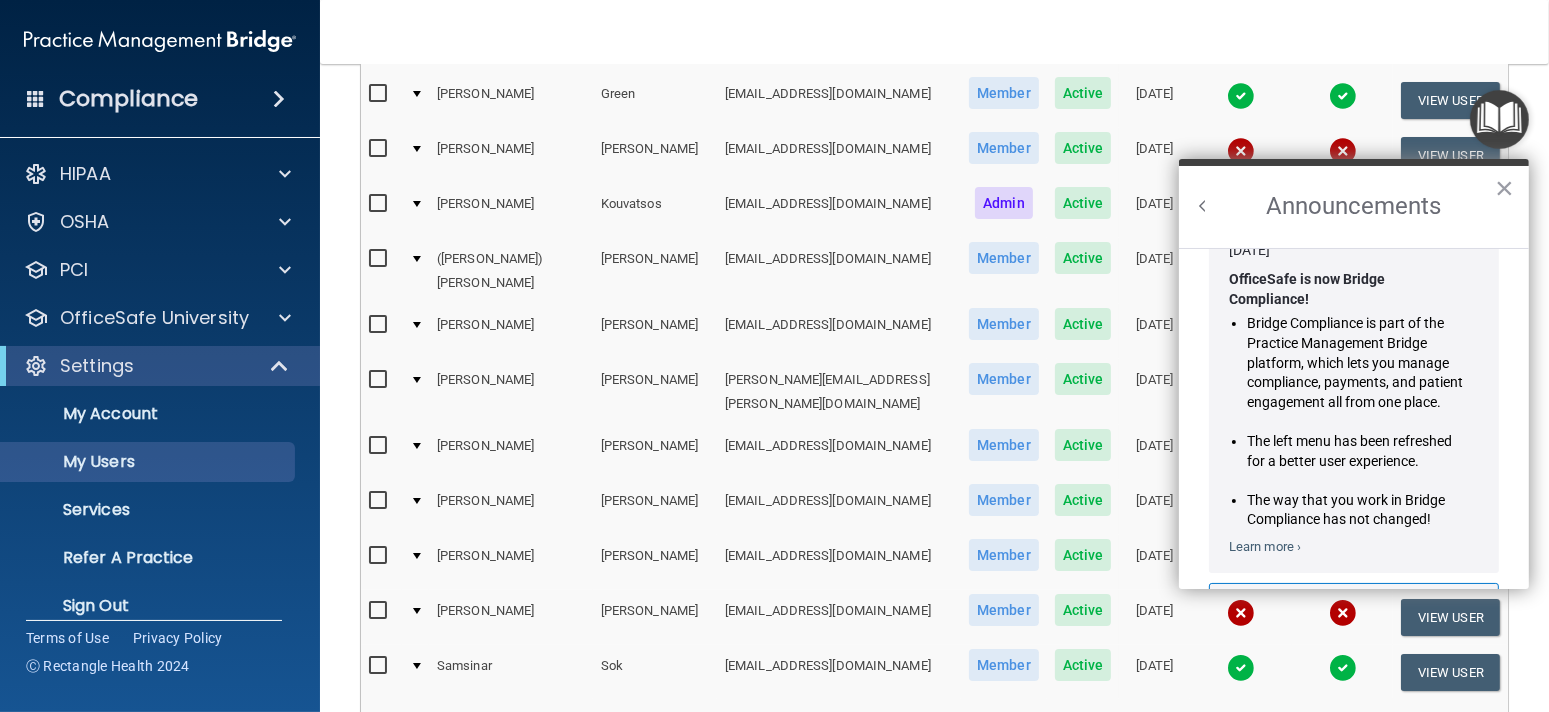 scroll, scrollTop: 0, scrollLeft: 0, axis: both 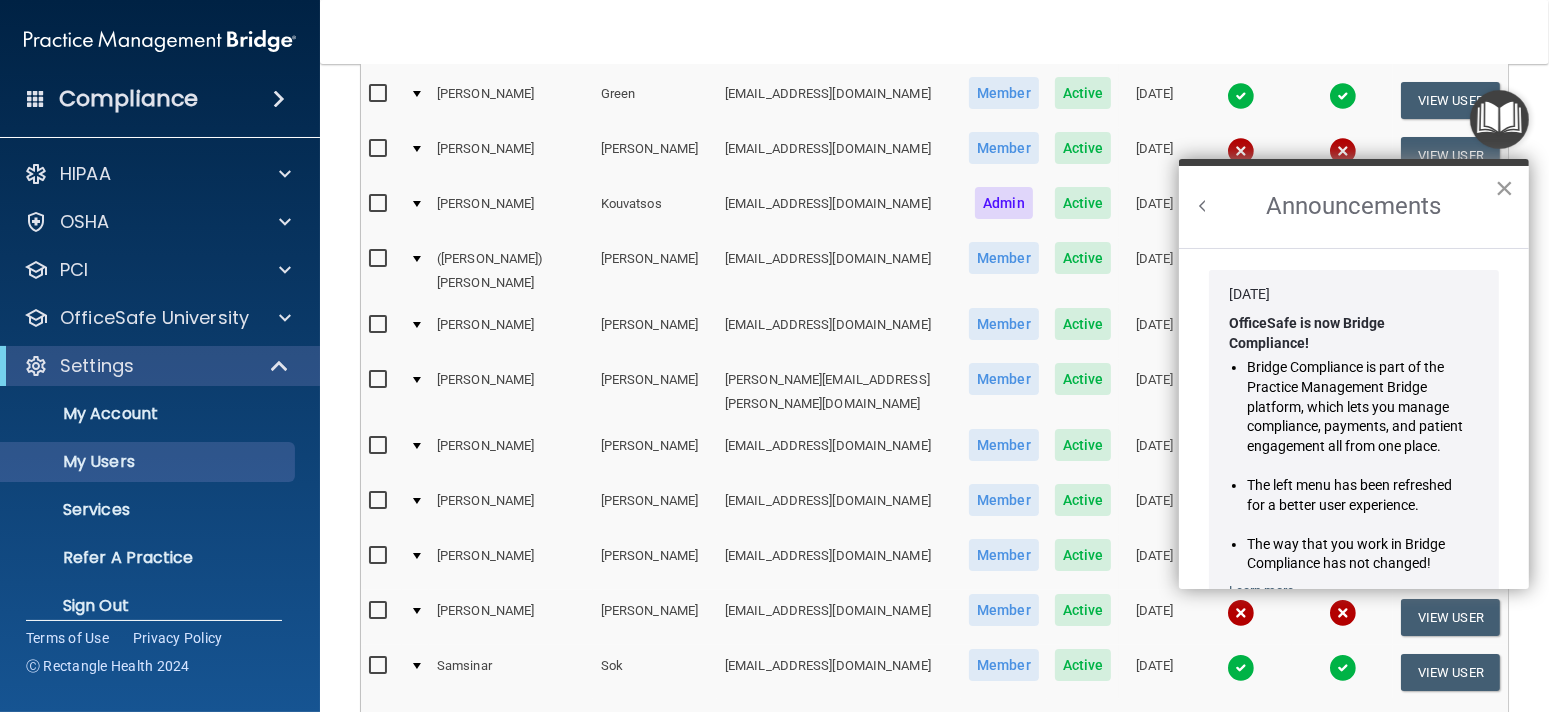 click on "×" at bounding box center (1504, 188) 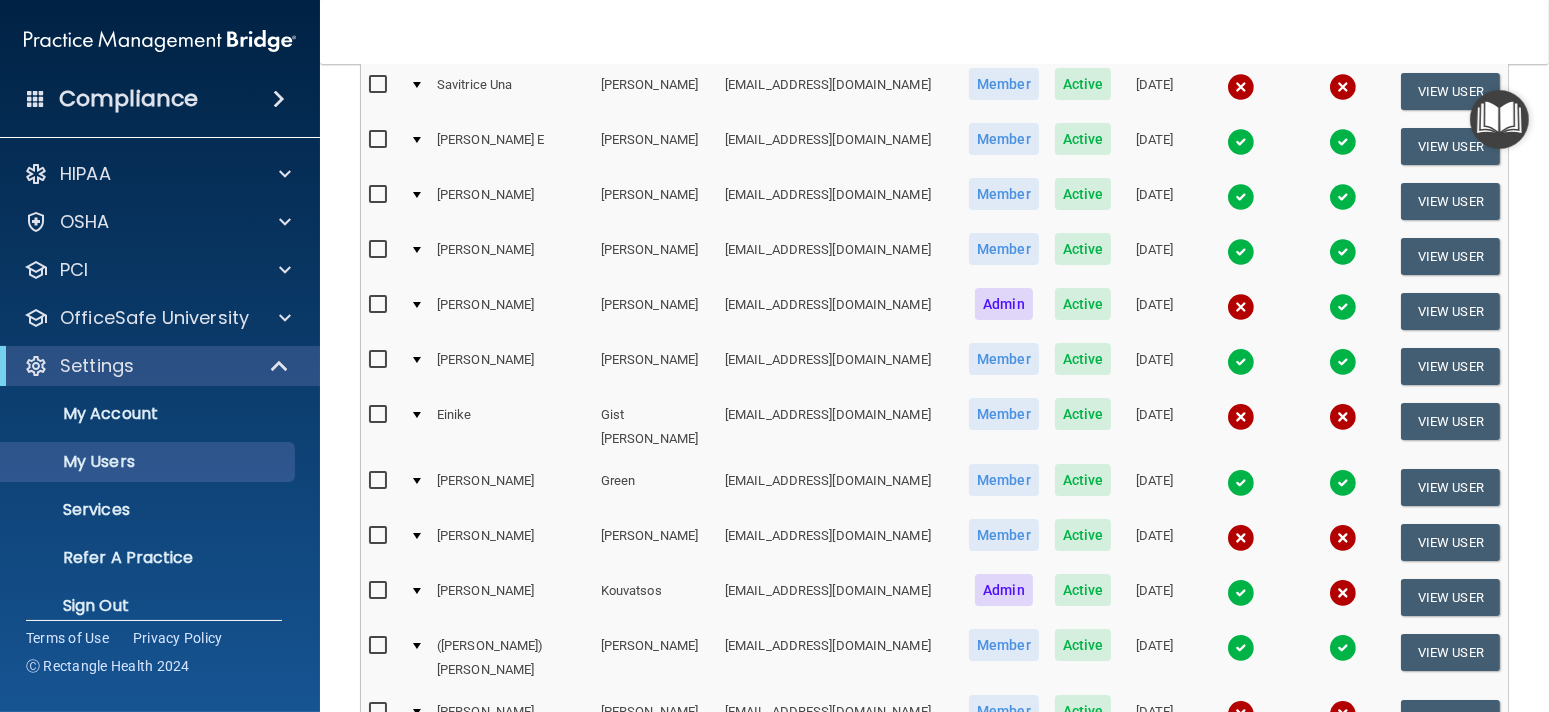 scroll, scrollTop: 0, scrollLeft: 0, axis: both 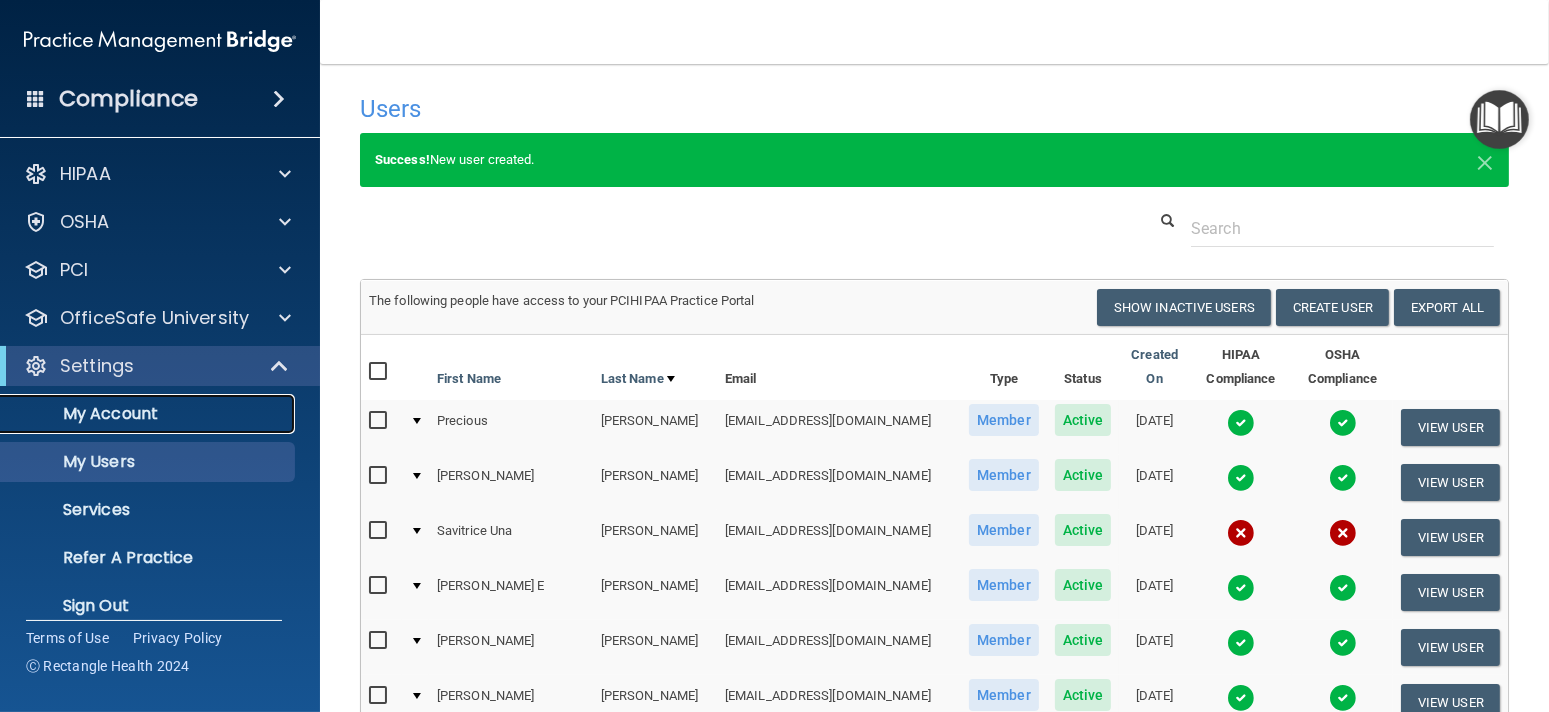 click on "My Account" at bounding box center [149, 414] 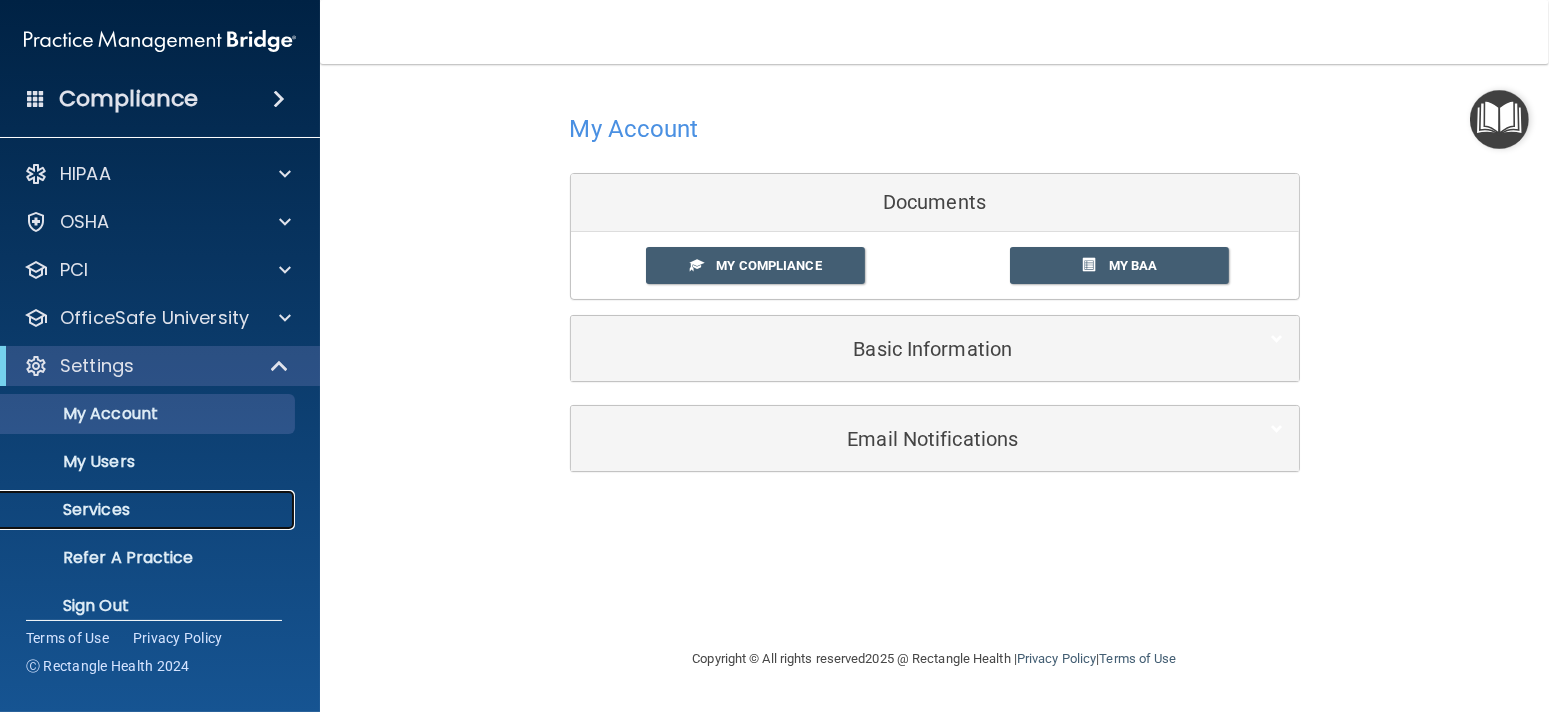 click on "Services" at bounding box center (149, 510) 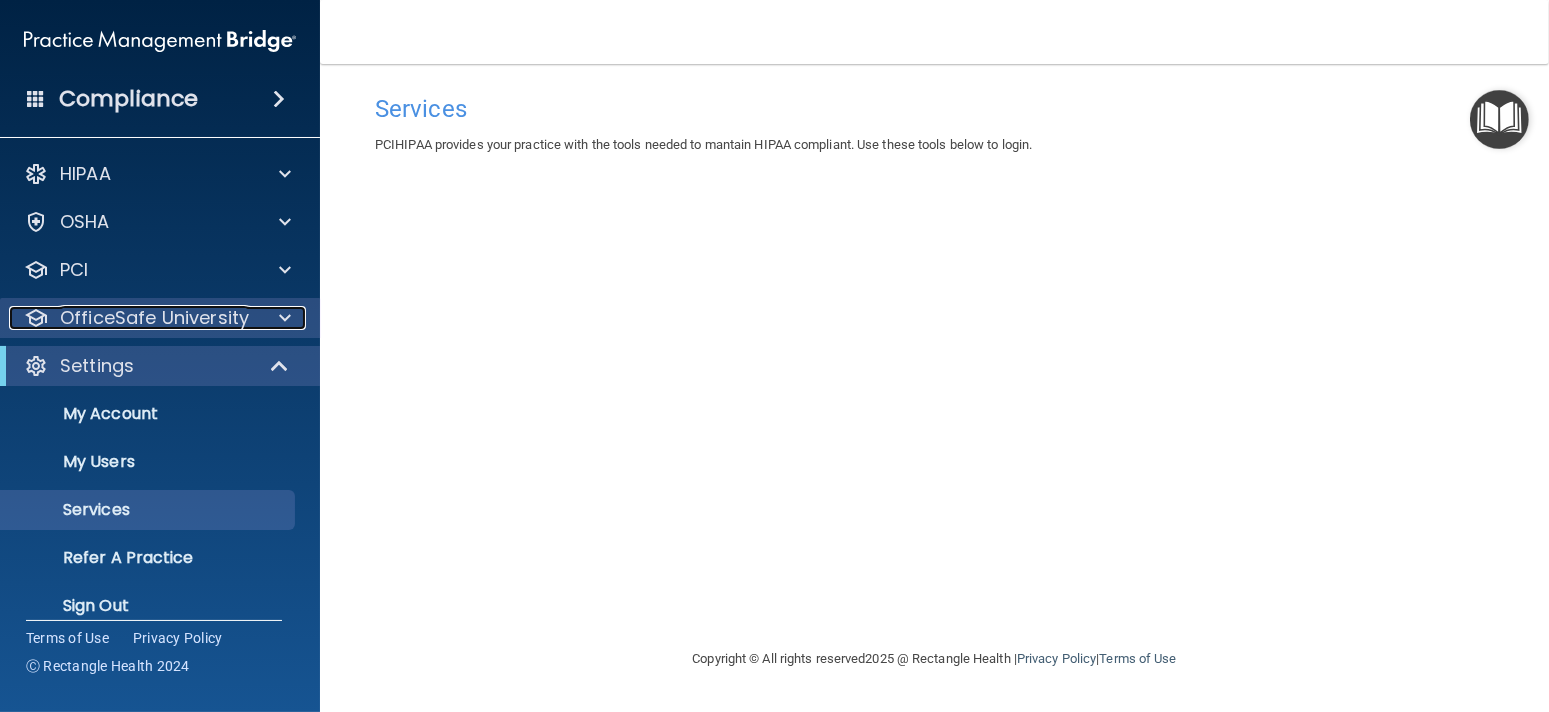 click on "OfficeSafe University" at bounding box center (154, 318) 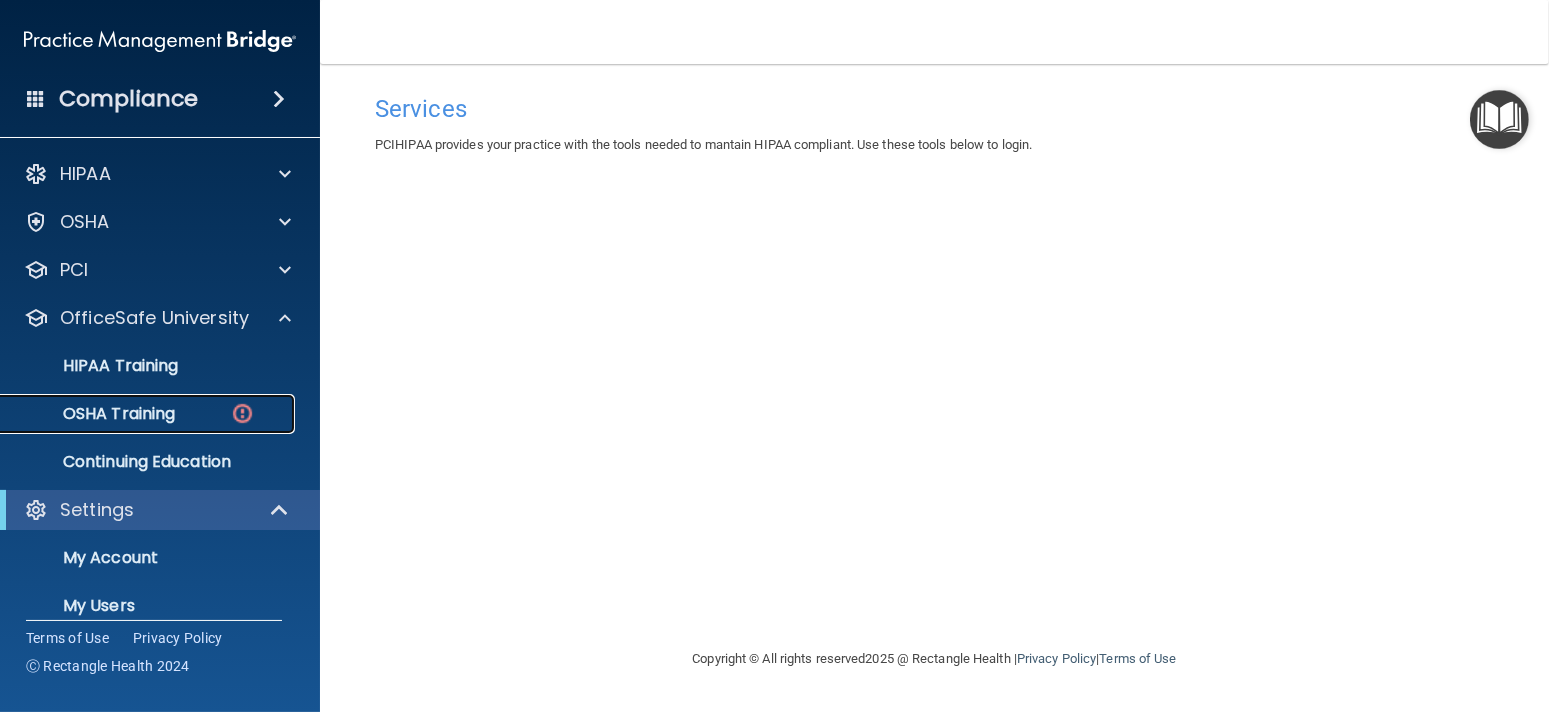 click on "OSHA Training" at bounding box center [94, 414] 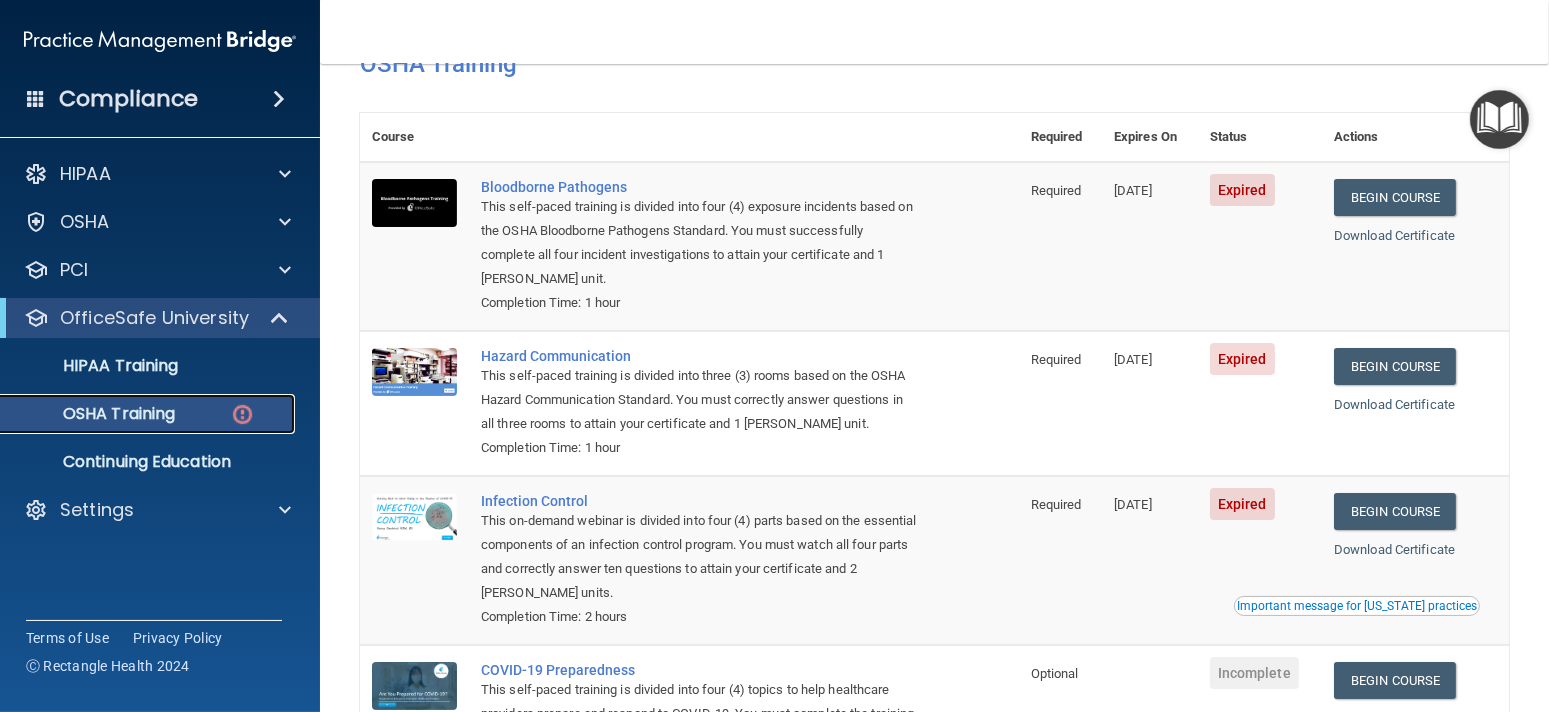 scroll, scrollTop: 0, scrollLeft: 0, axis: both 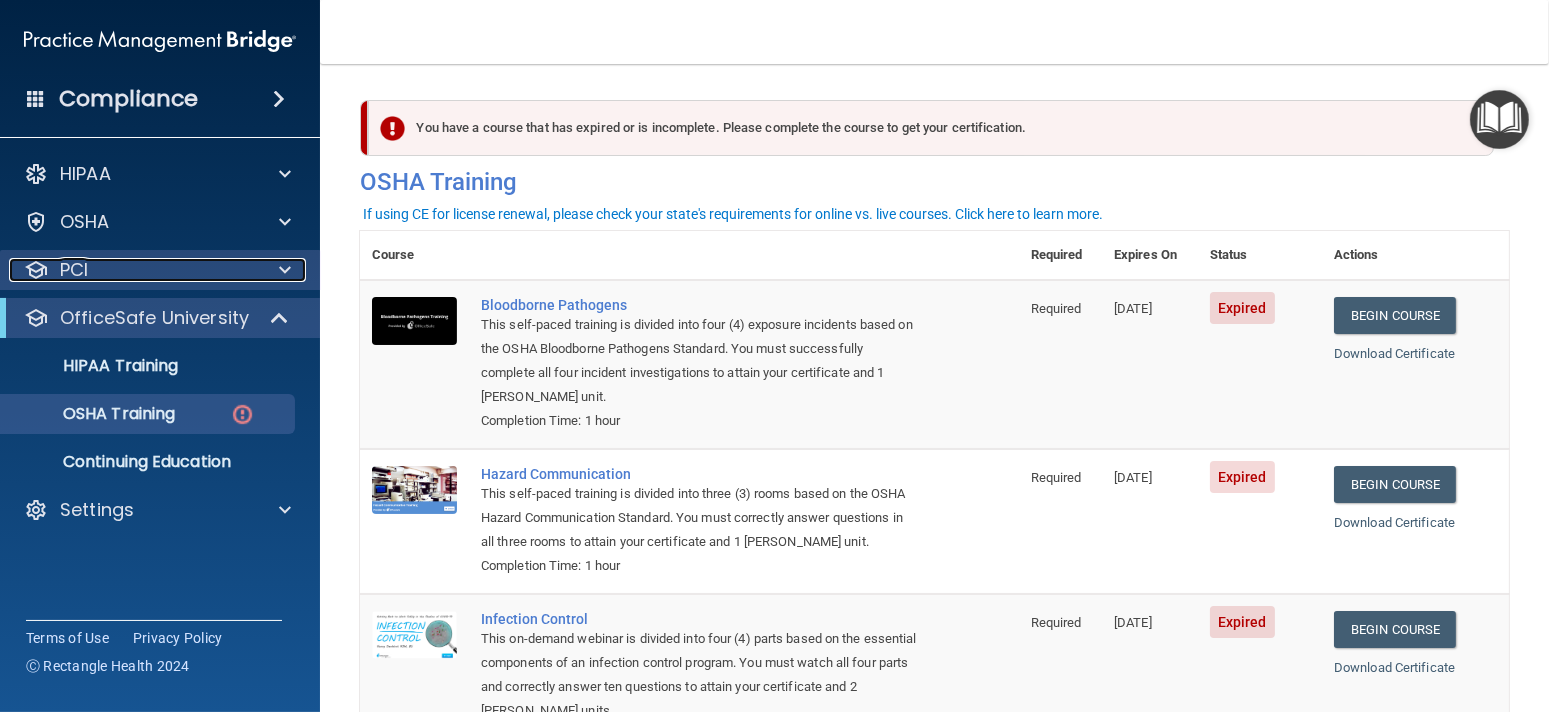 click on "PCI" at bounding box center [133, 270] 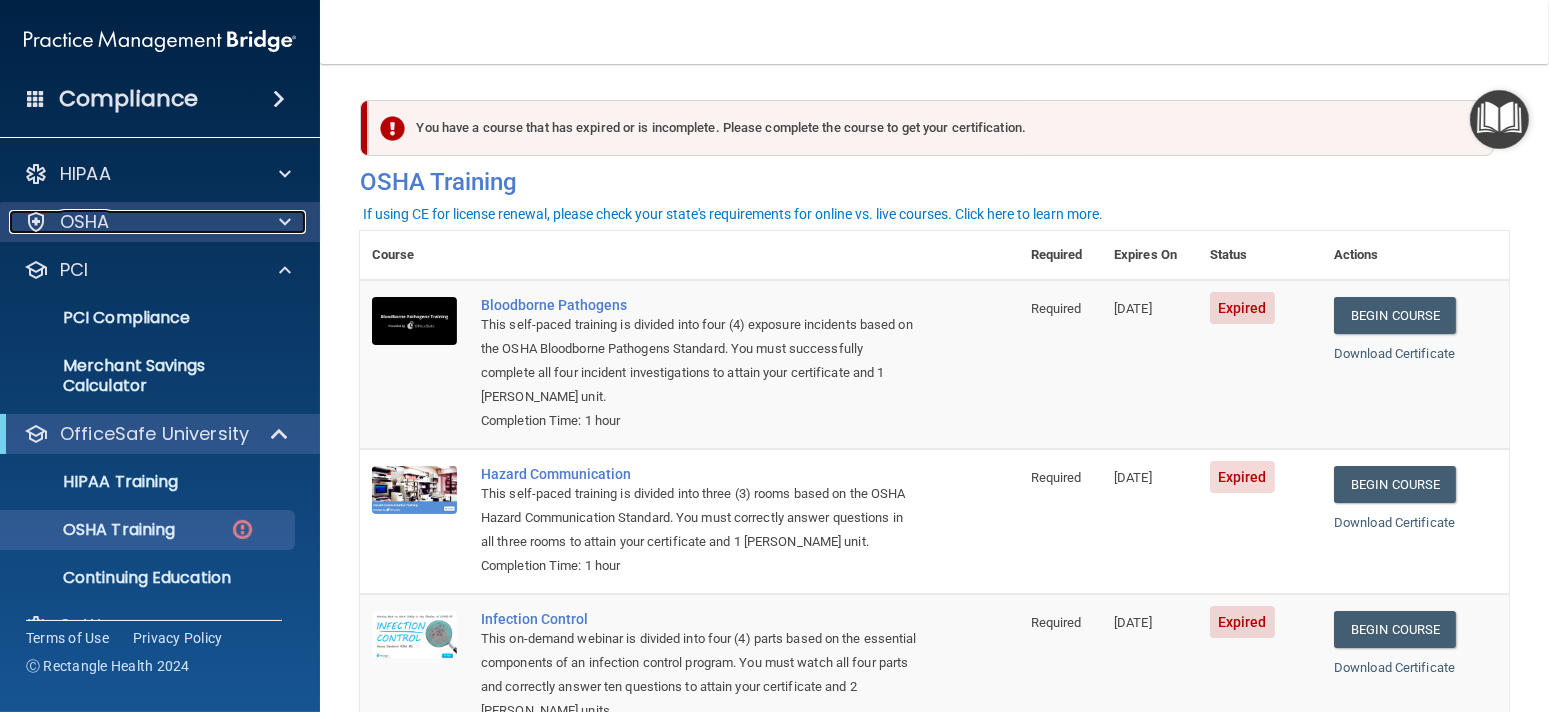 click on "OSHA" at bounding box center (85, 222) 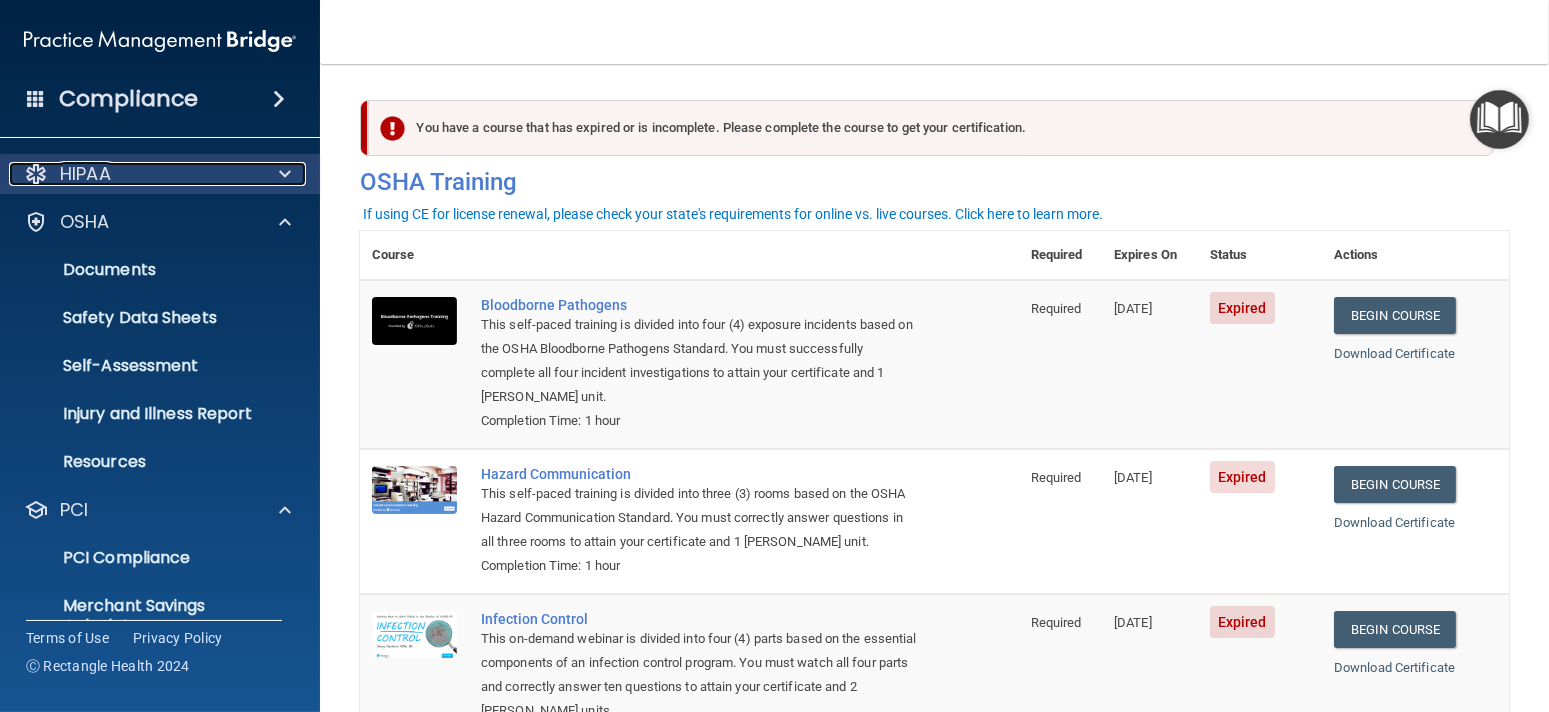 click on "HIPAA" at bounding box center [85, 174] 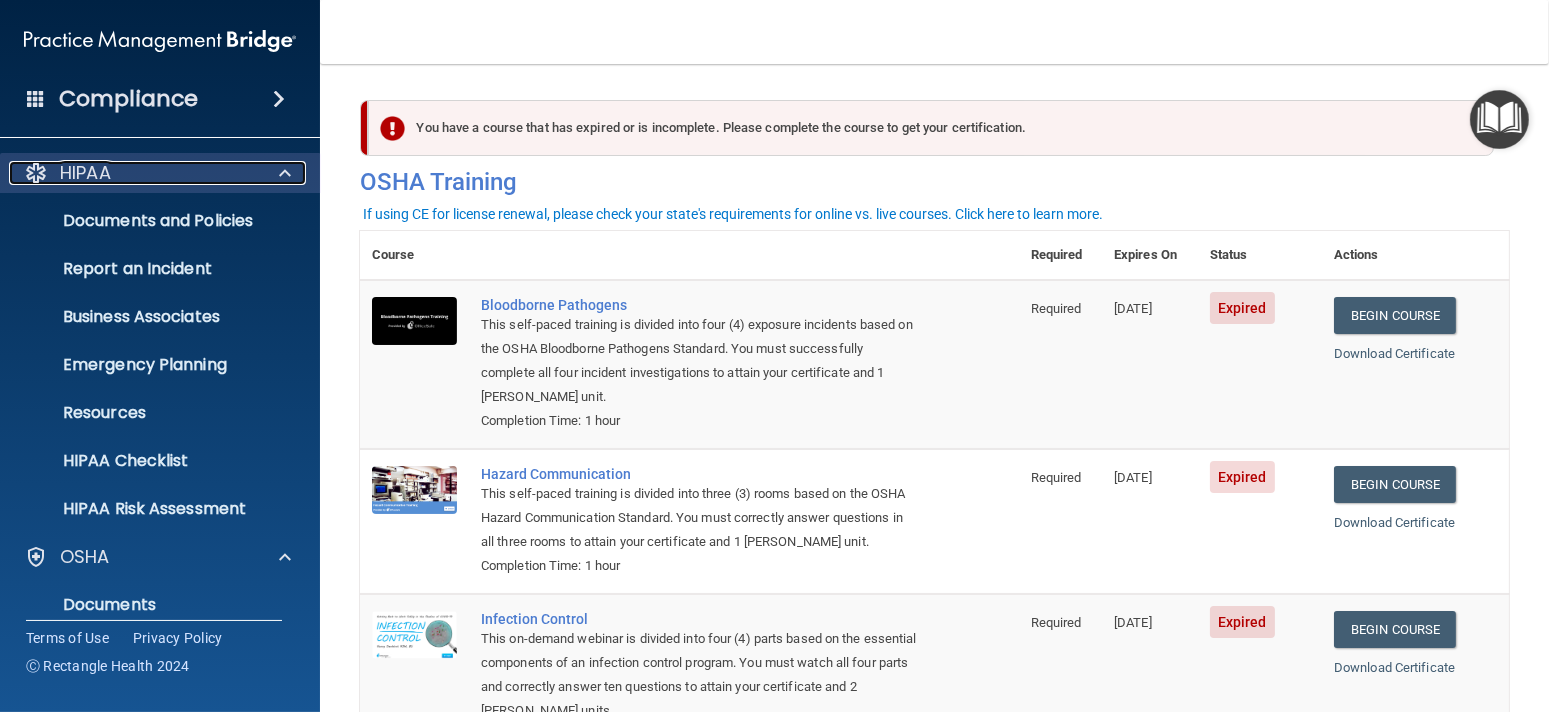 click on "HIPAA" at bounding box center (85, 173) 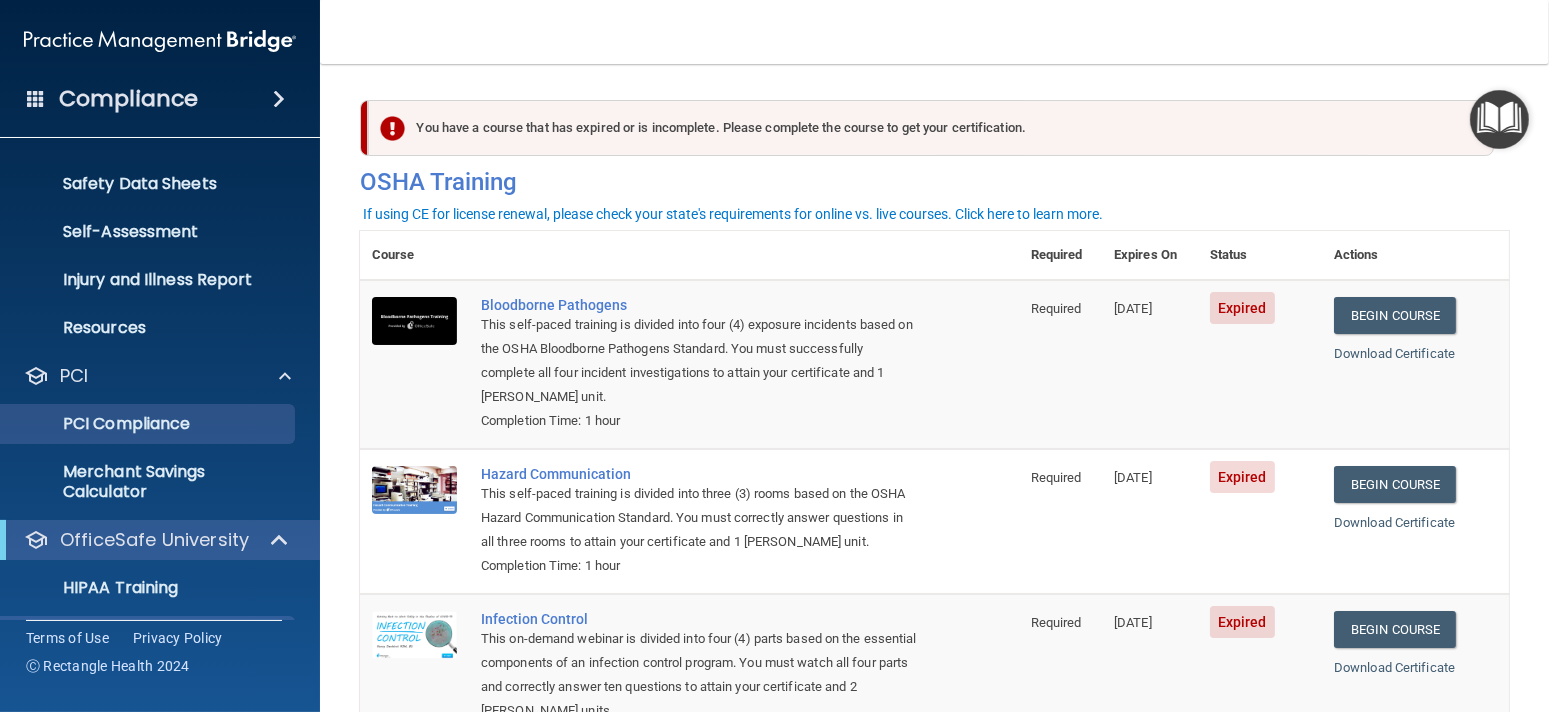 scroll, scrollTop: 281, scrollLeft: 0, axis: vertical 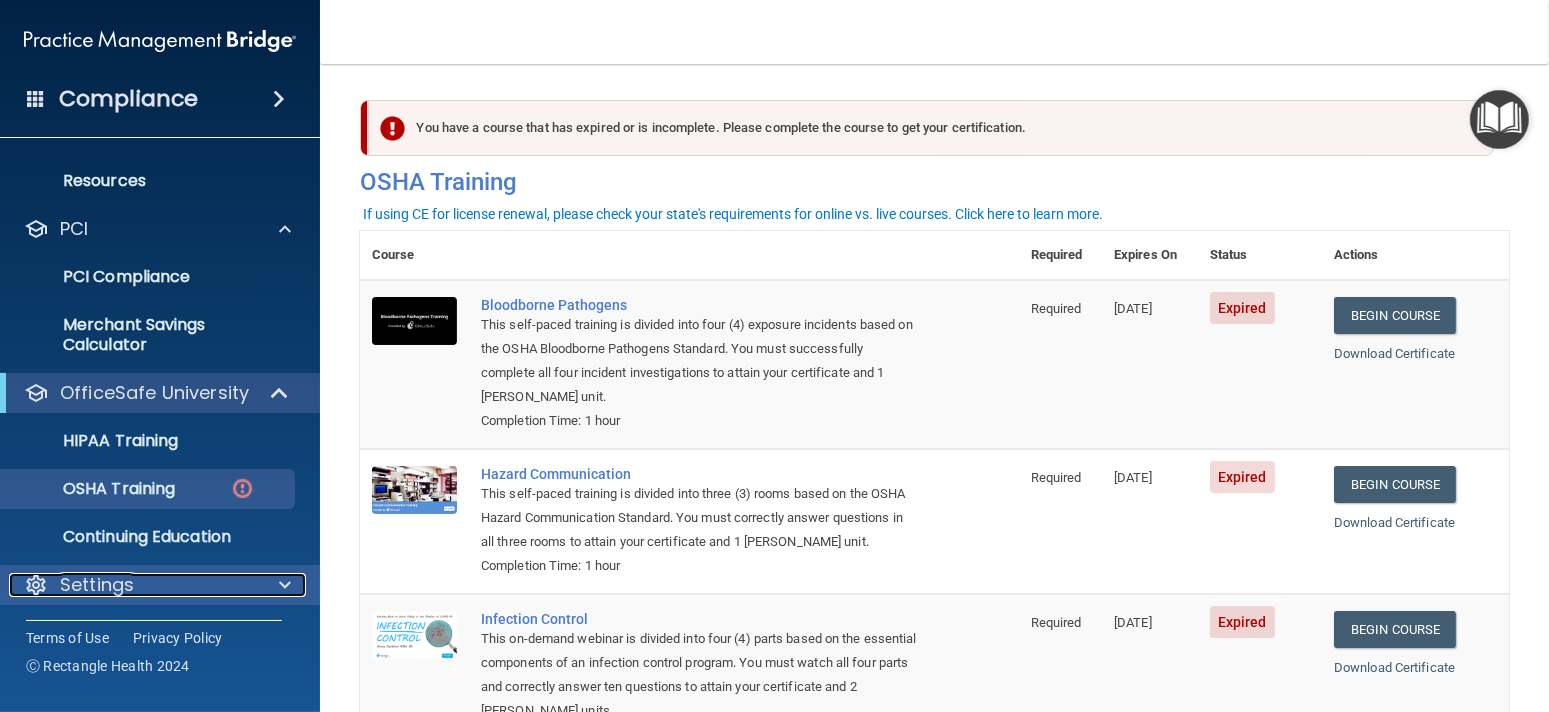 click on "Settings" at bounding box center [97, 585] 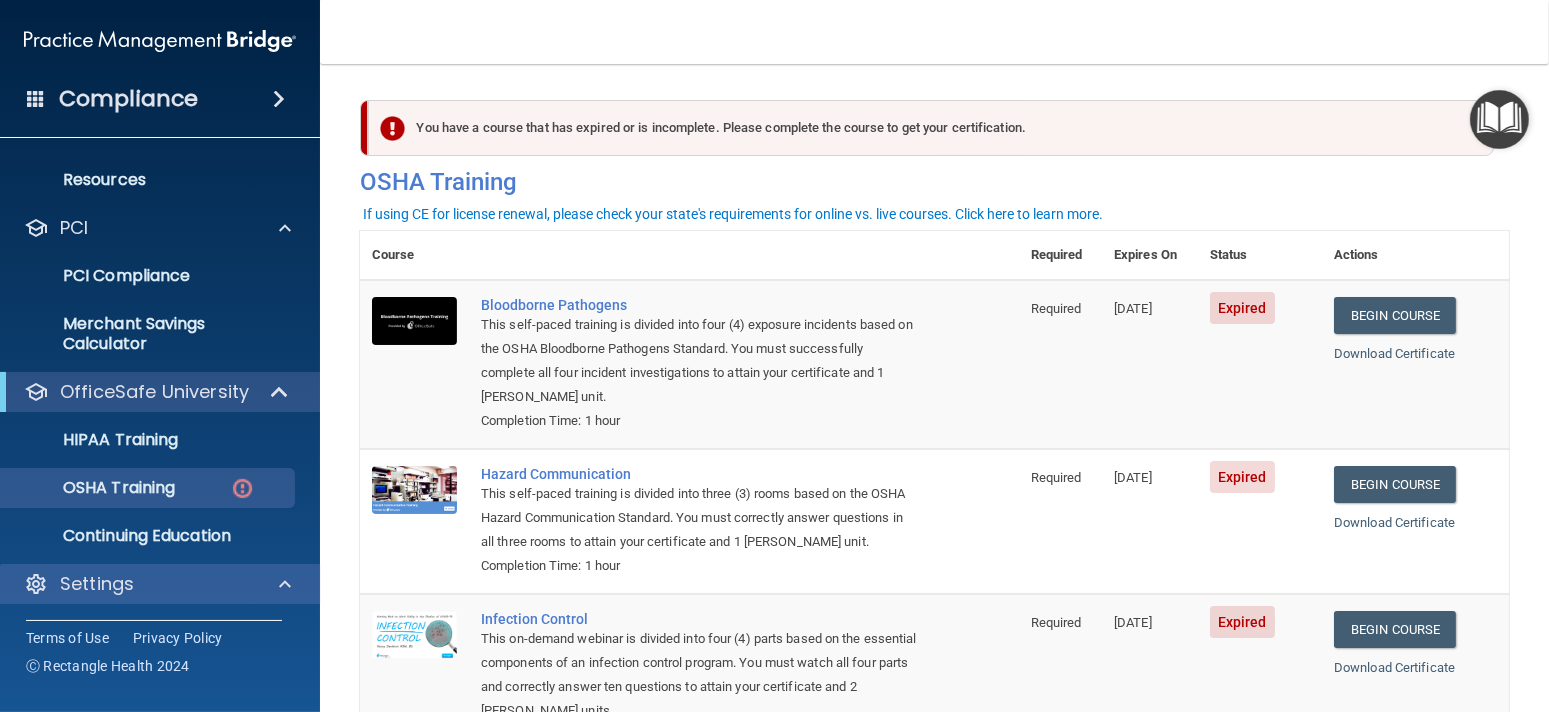 click on "Settings" at bounding box center [160, 584] 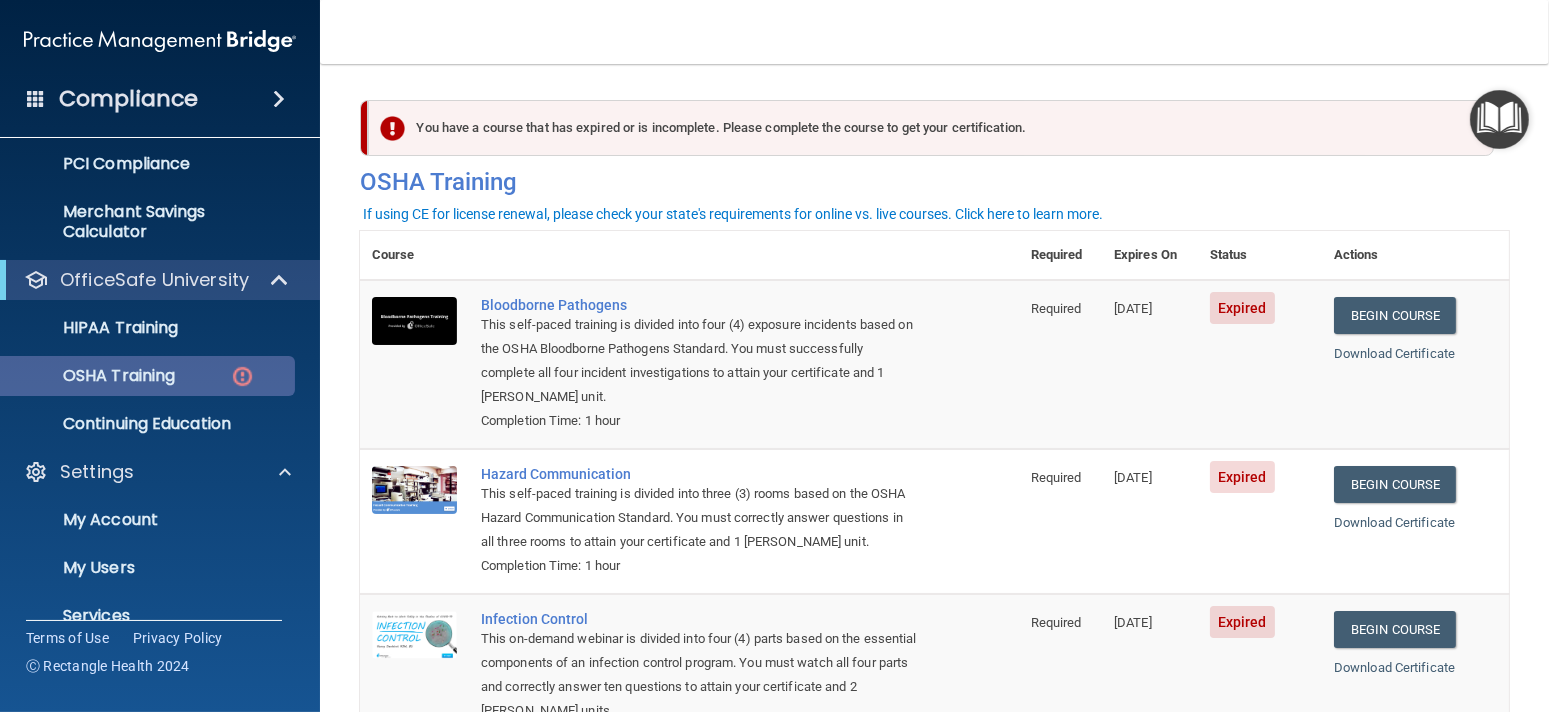 scroll, scrollTop: 520, scrollLeft: 0, axis: vertical 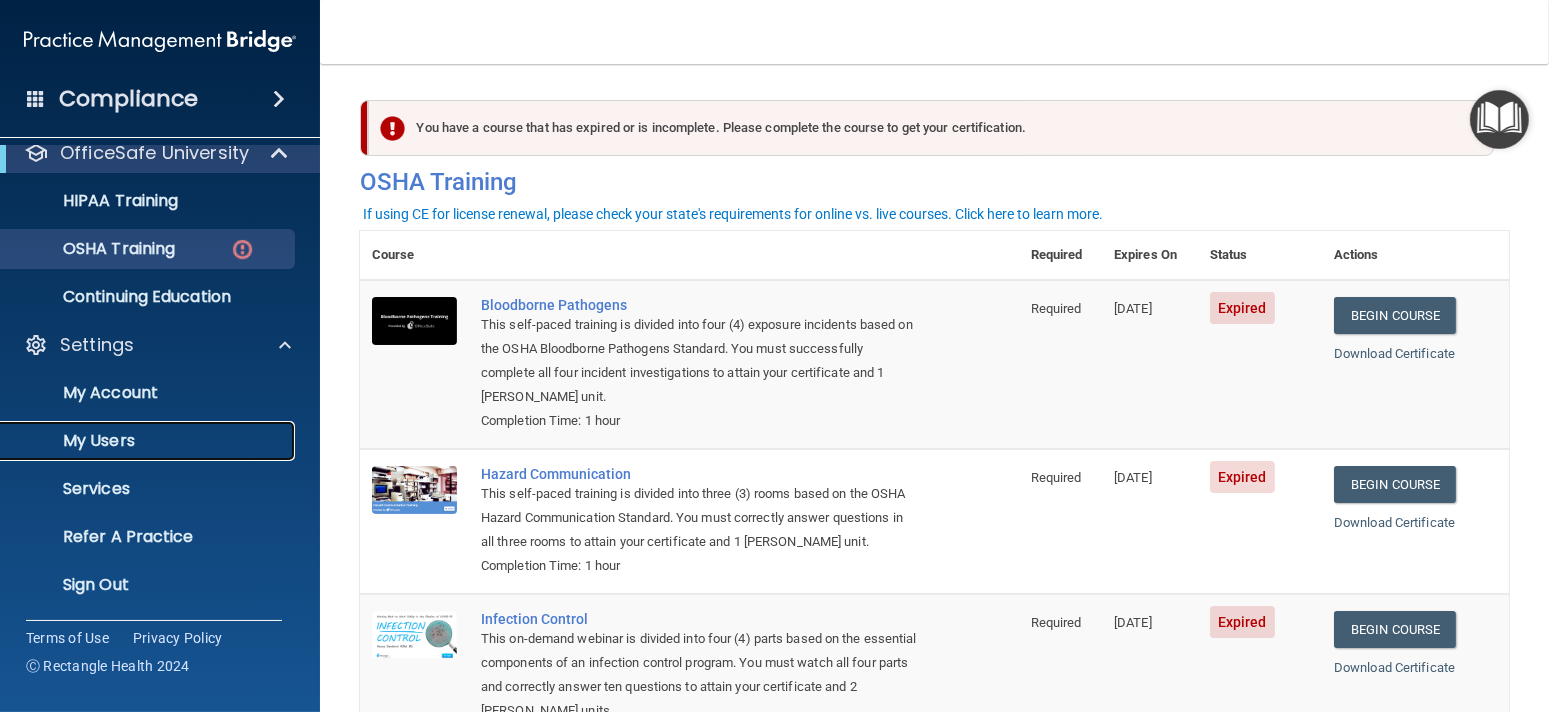 click on "My Users" at bounding box center [149, 441] 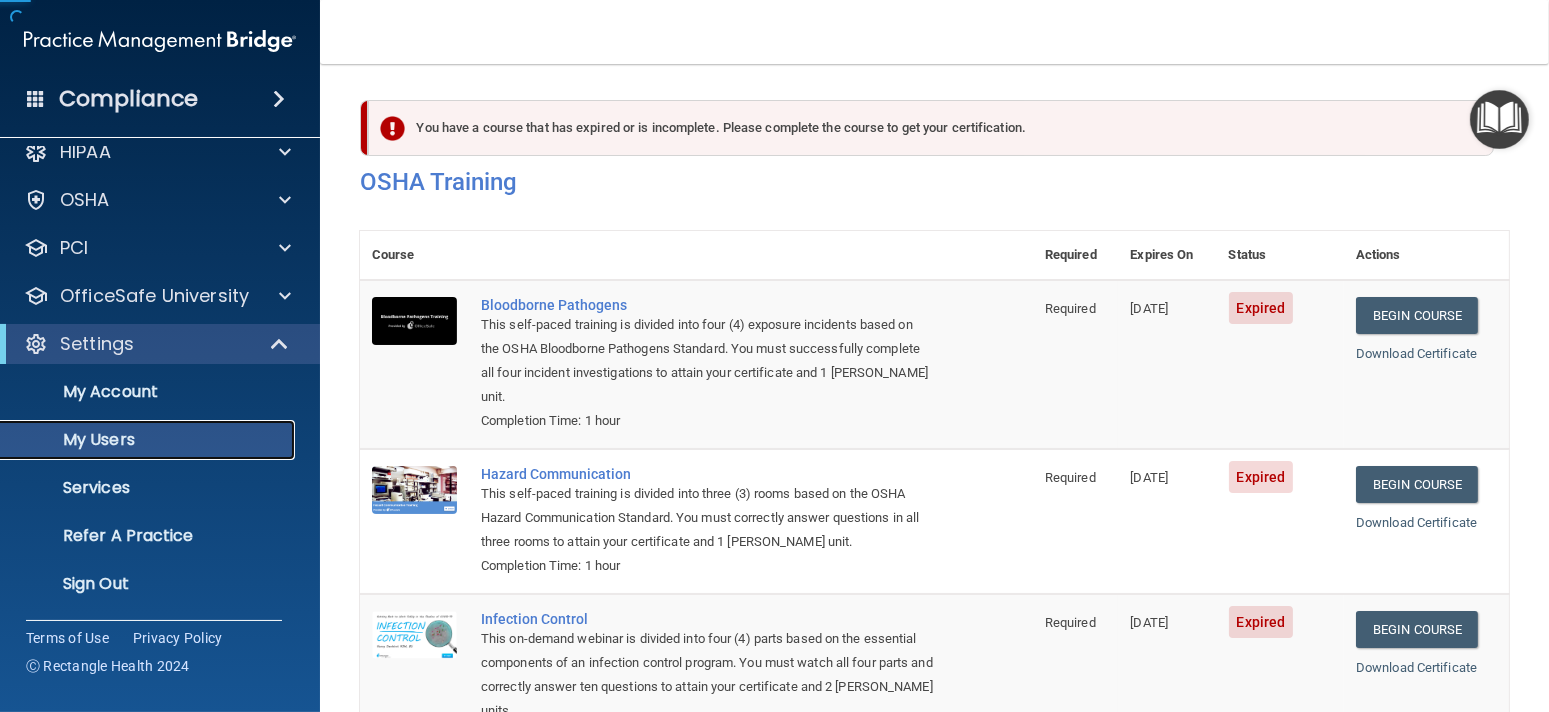 scroll, scrollTop: 21, scrollLeft: 0, axis: vertical 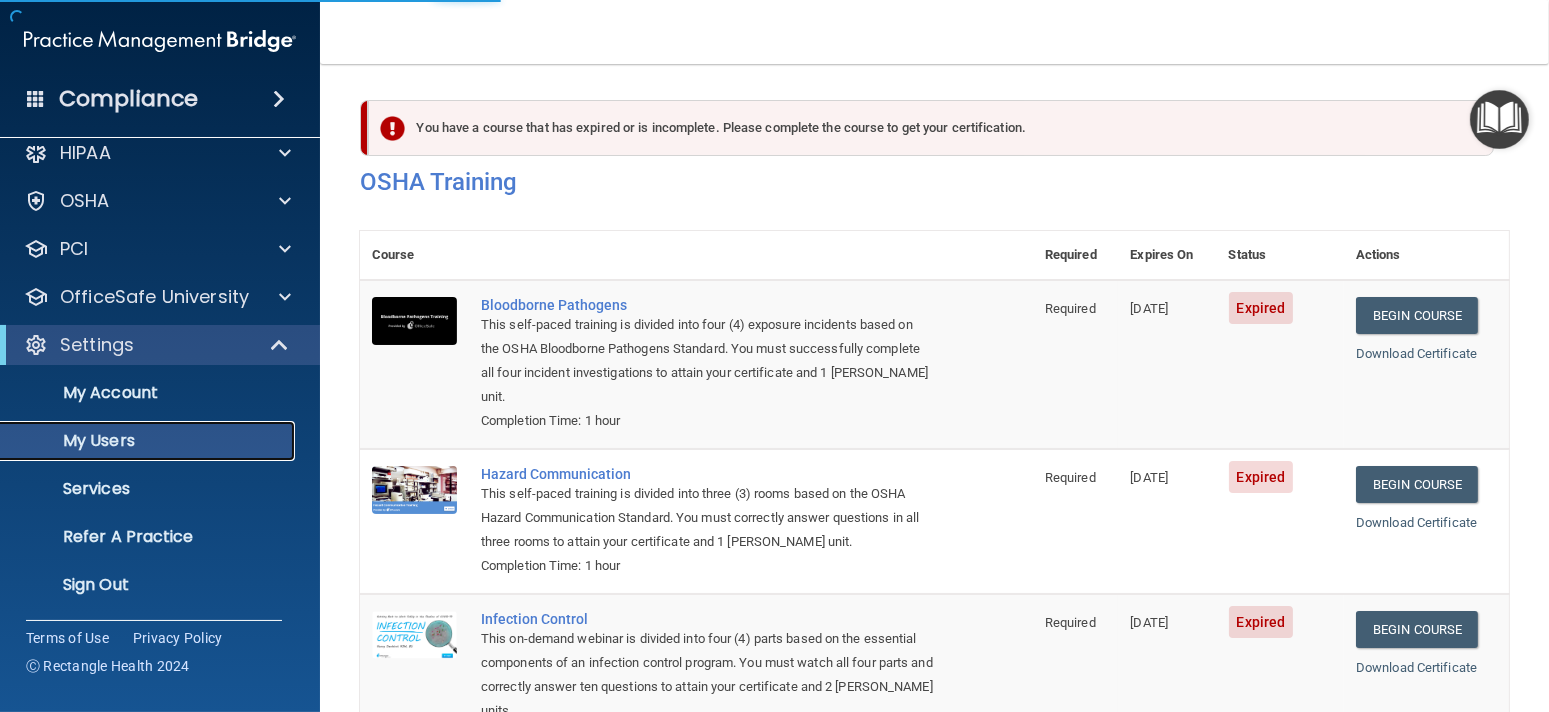 select on "20" 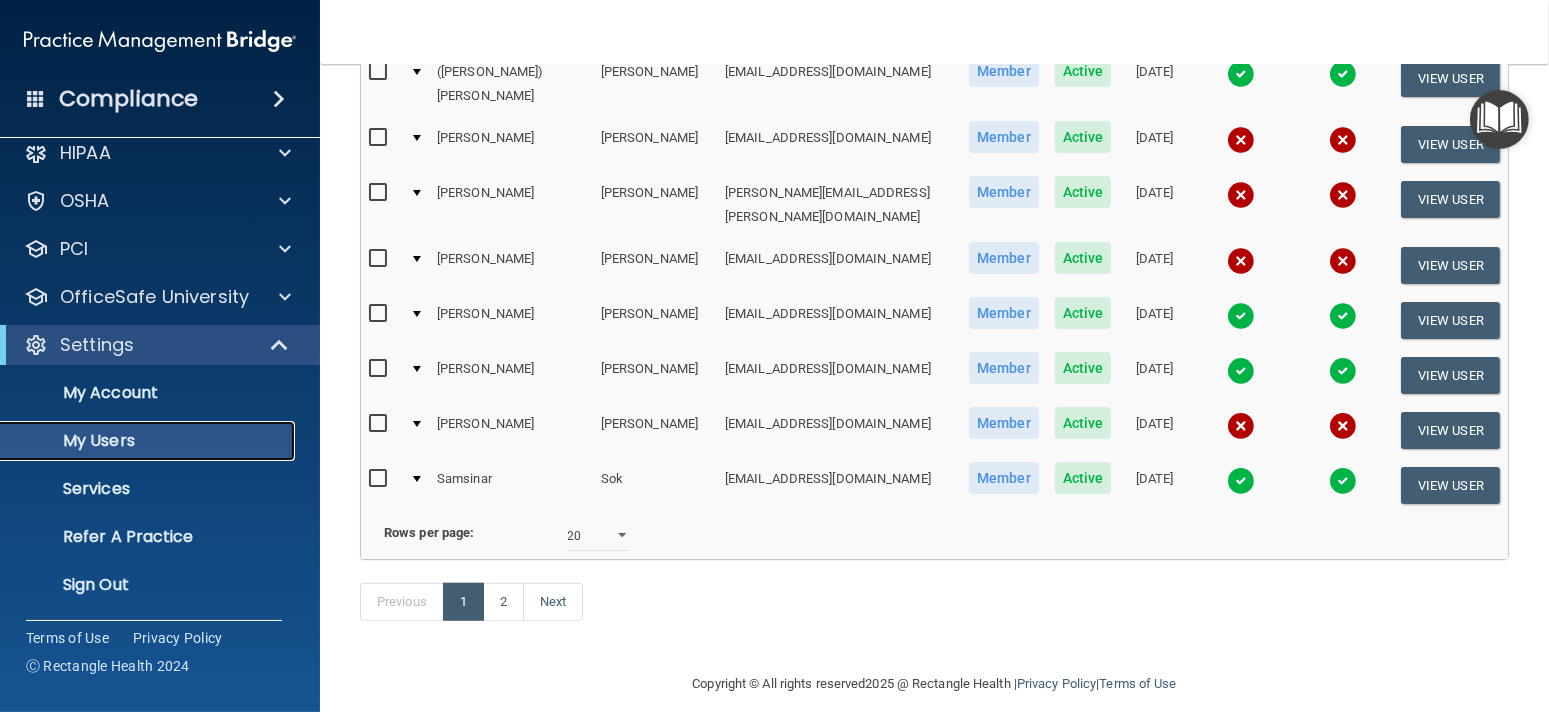 scroll, scrollTop: 954, scrollLeft: 0, axis: vertical 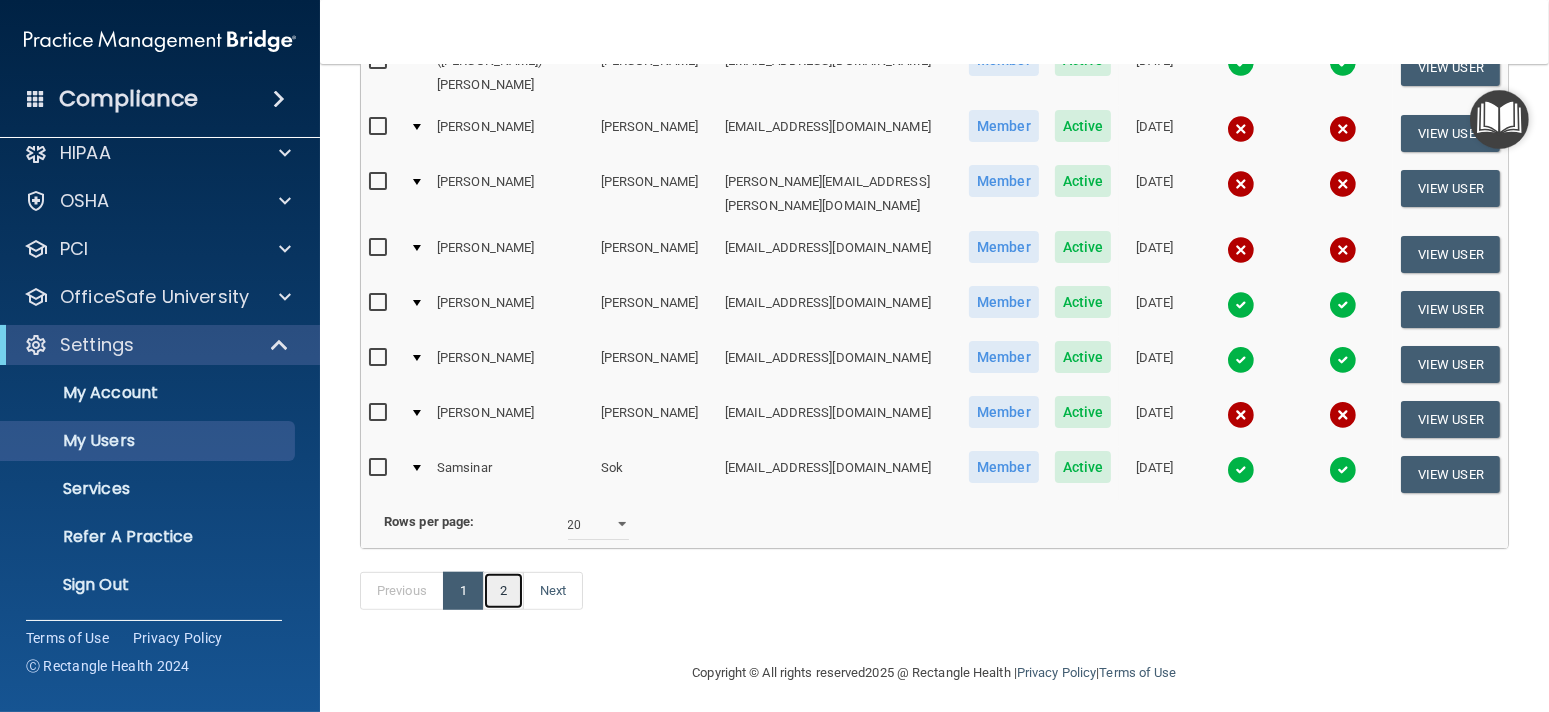 click on "2" at bounding box center (503, 591) 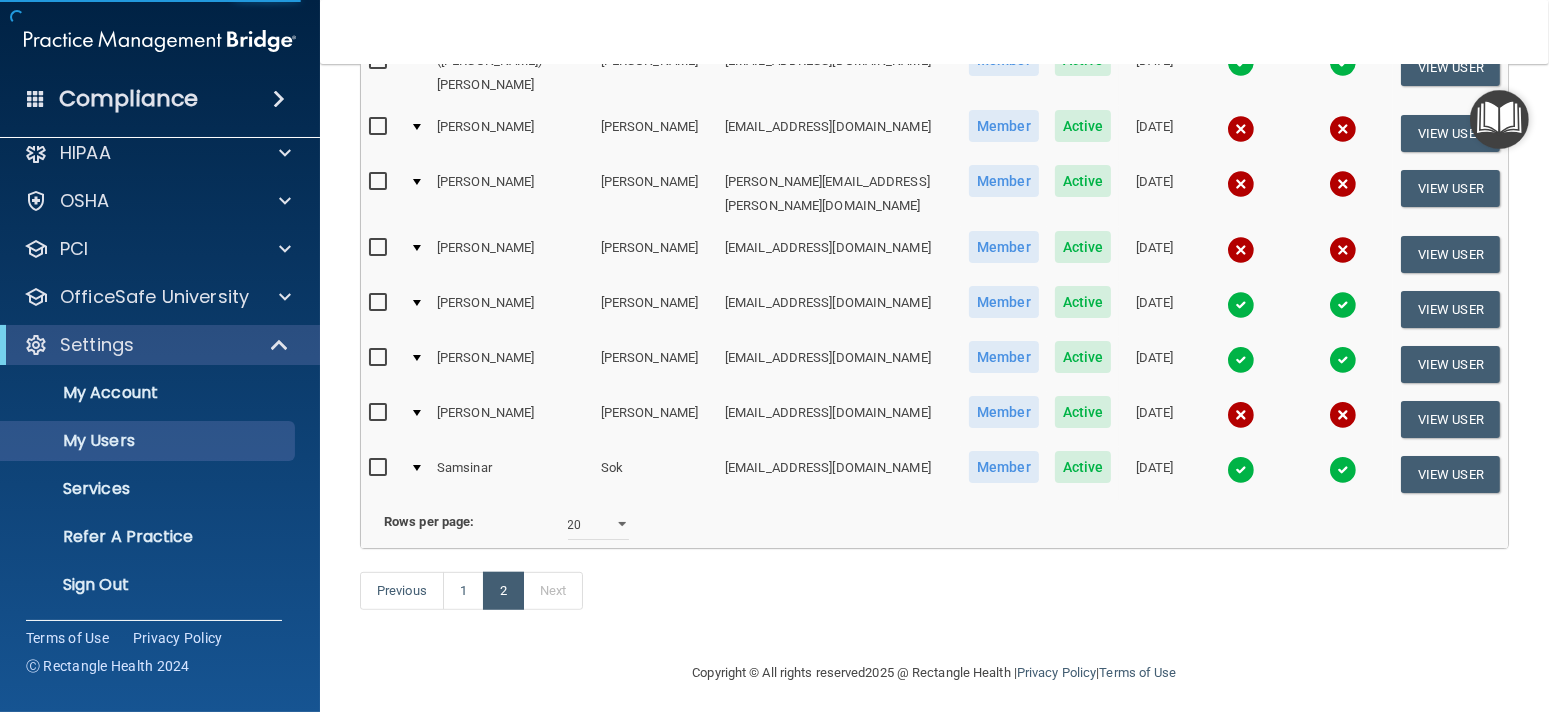 scroll, scrollTop: 0, scrollLeft: 0, axis: both 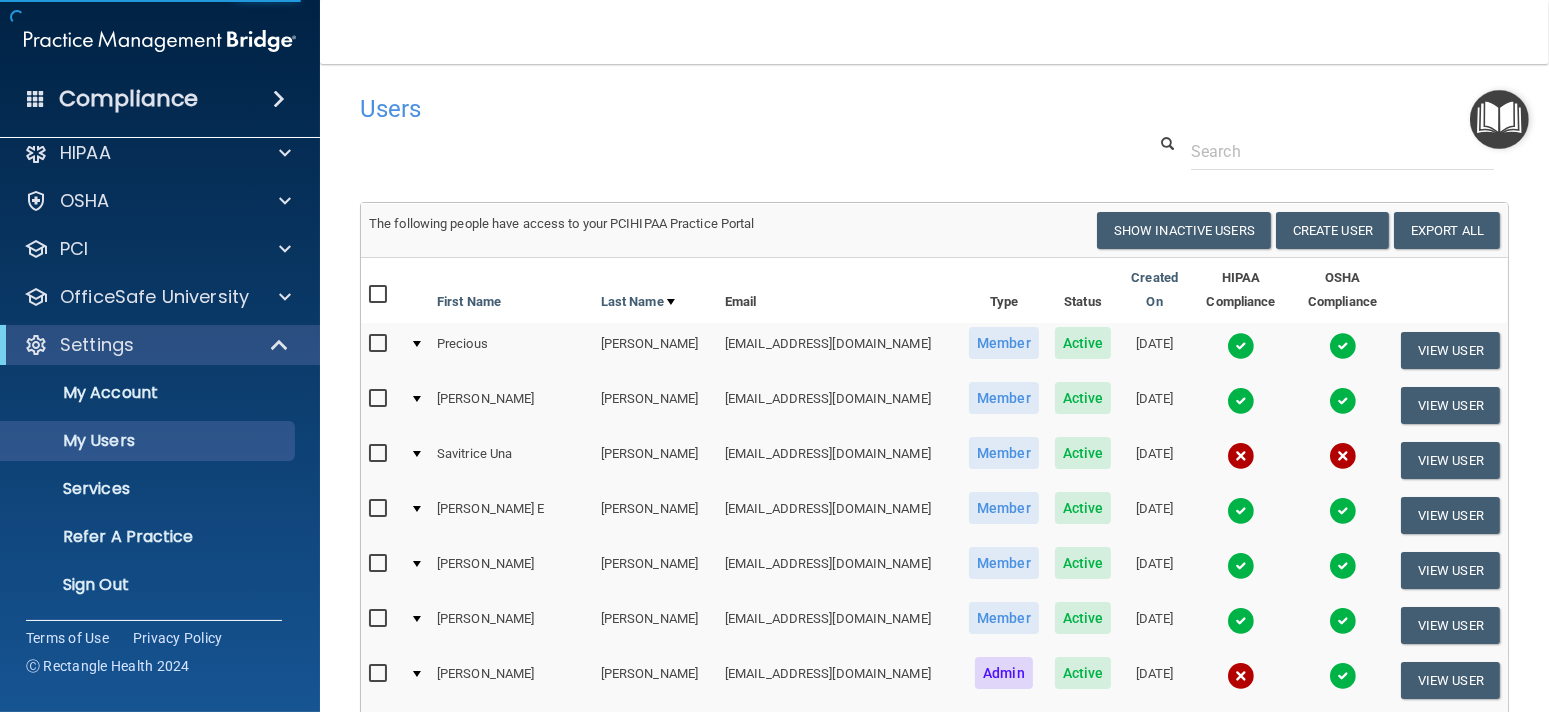 select on "20" 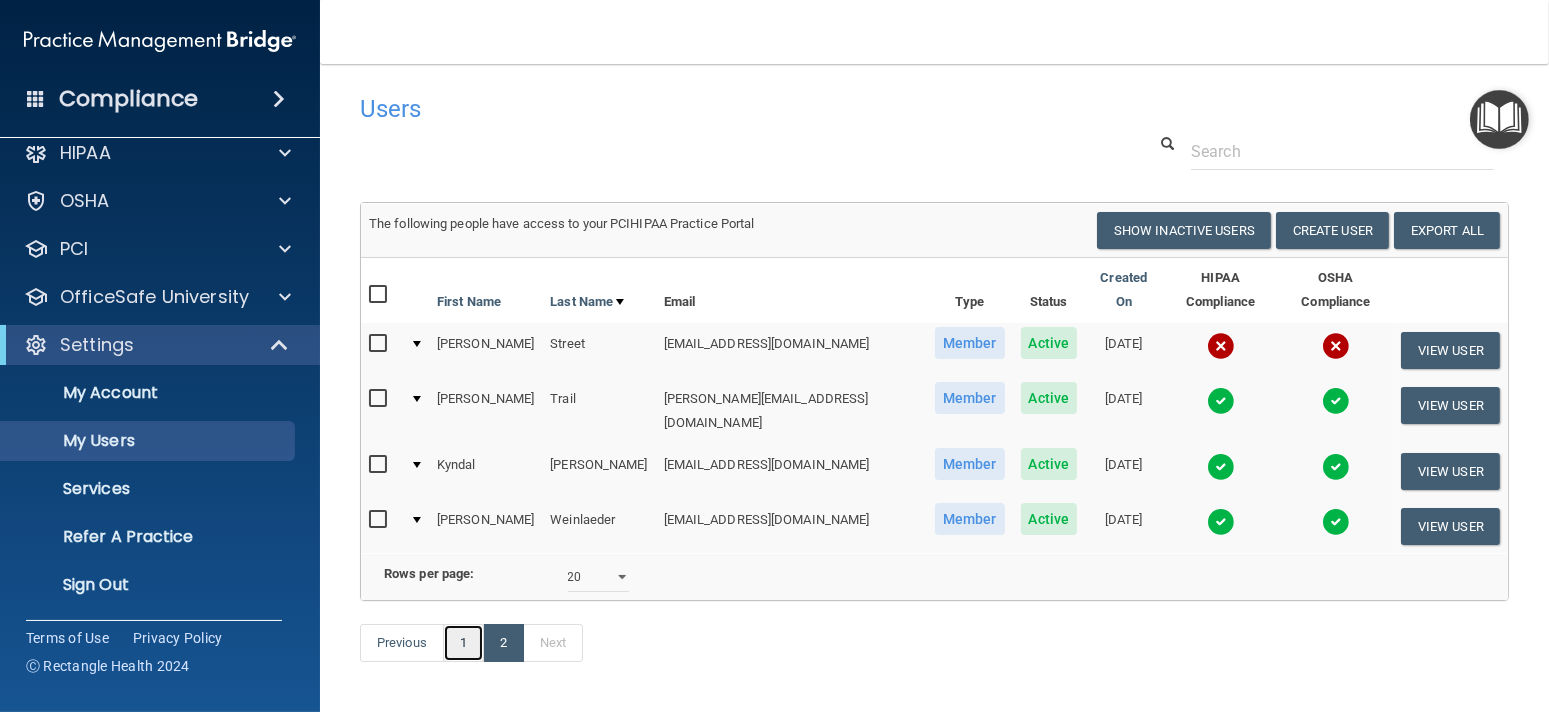 click on "1" at bounding box center (463, 643) 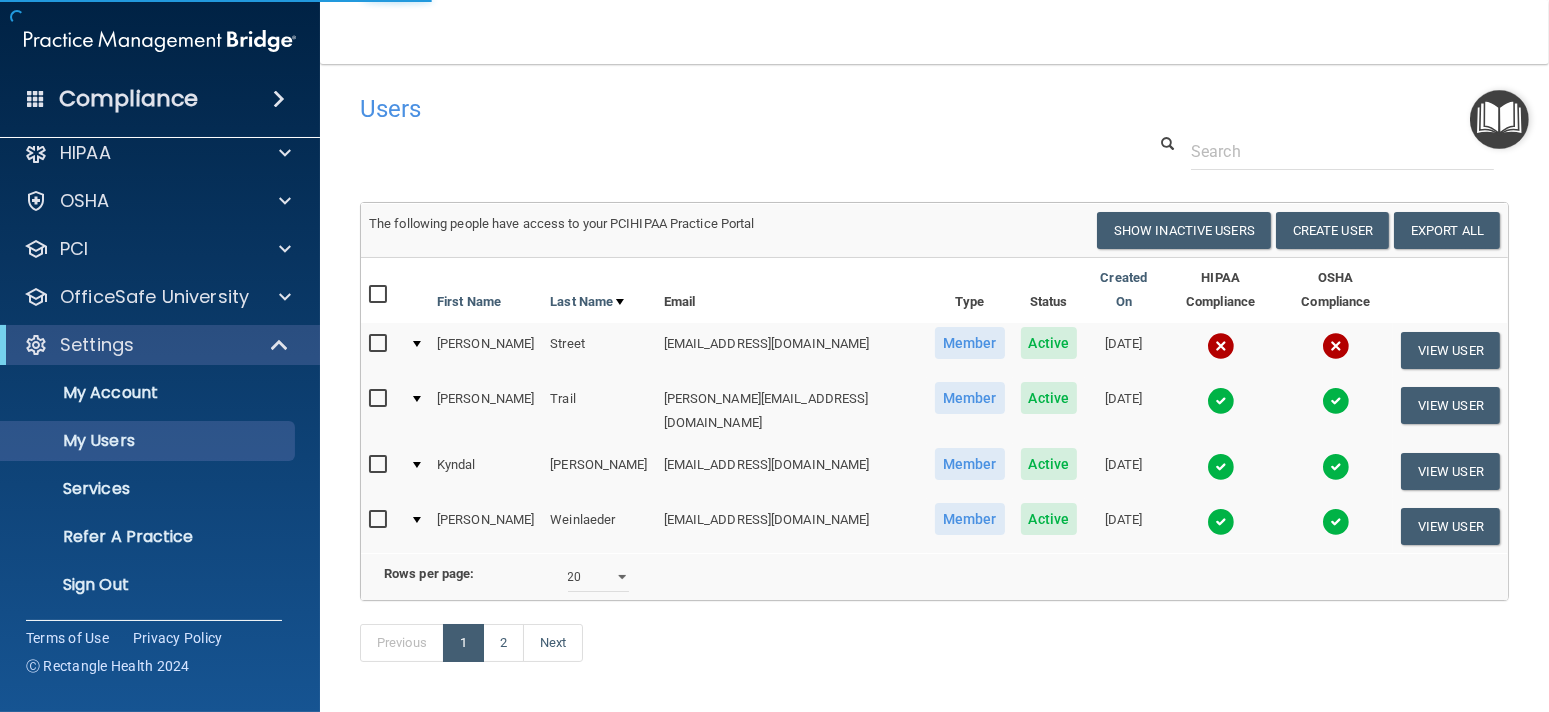 select on "20" 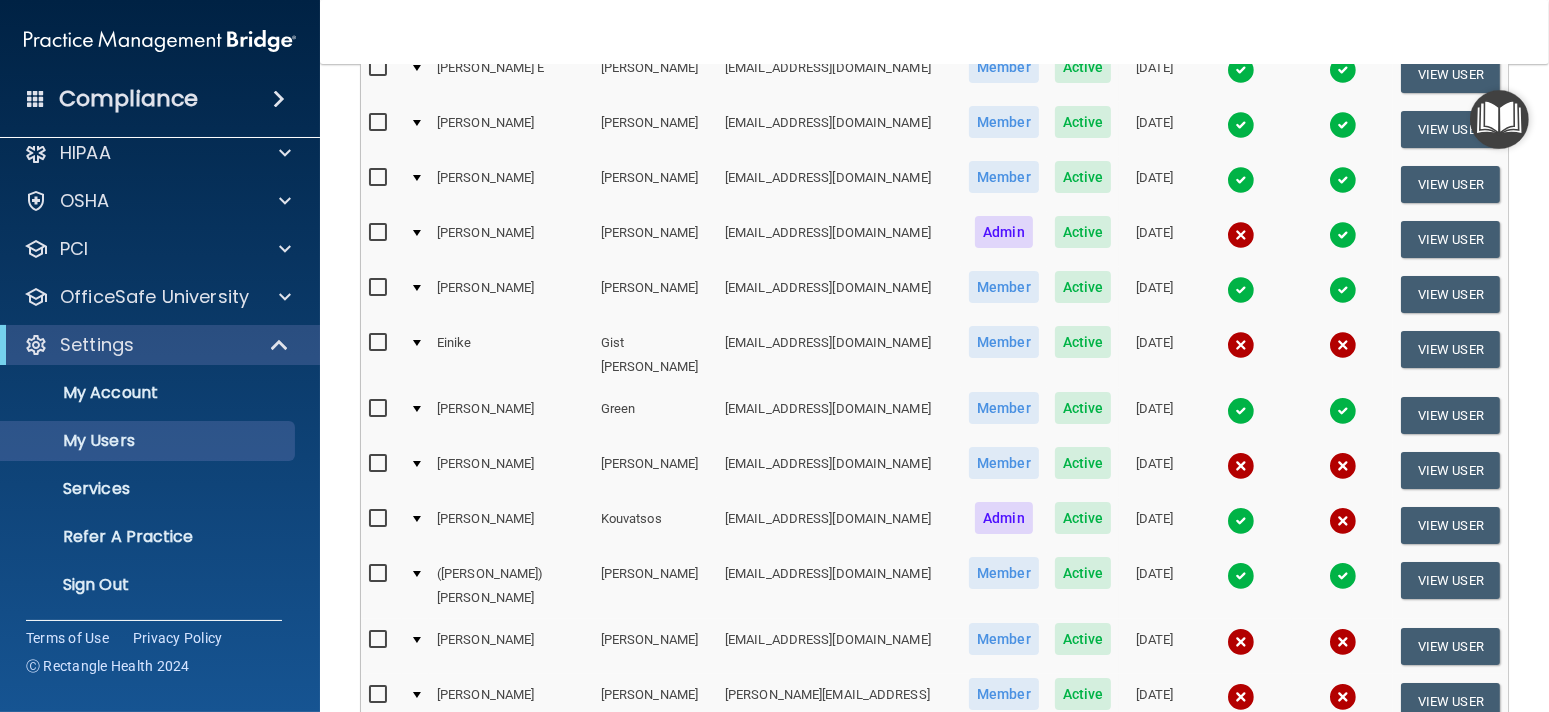 scroll, scrollTop: 500, scrollLeft: 0, axis: vertical 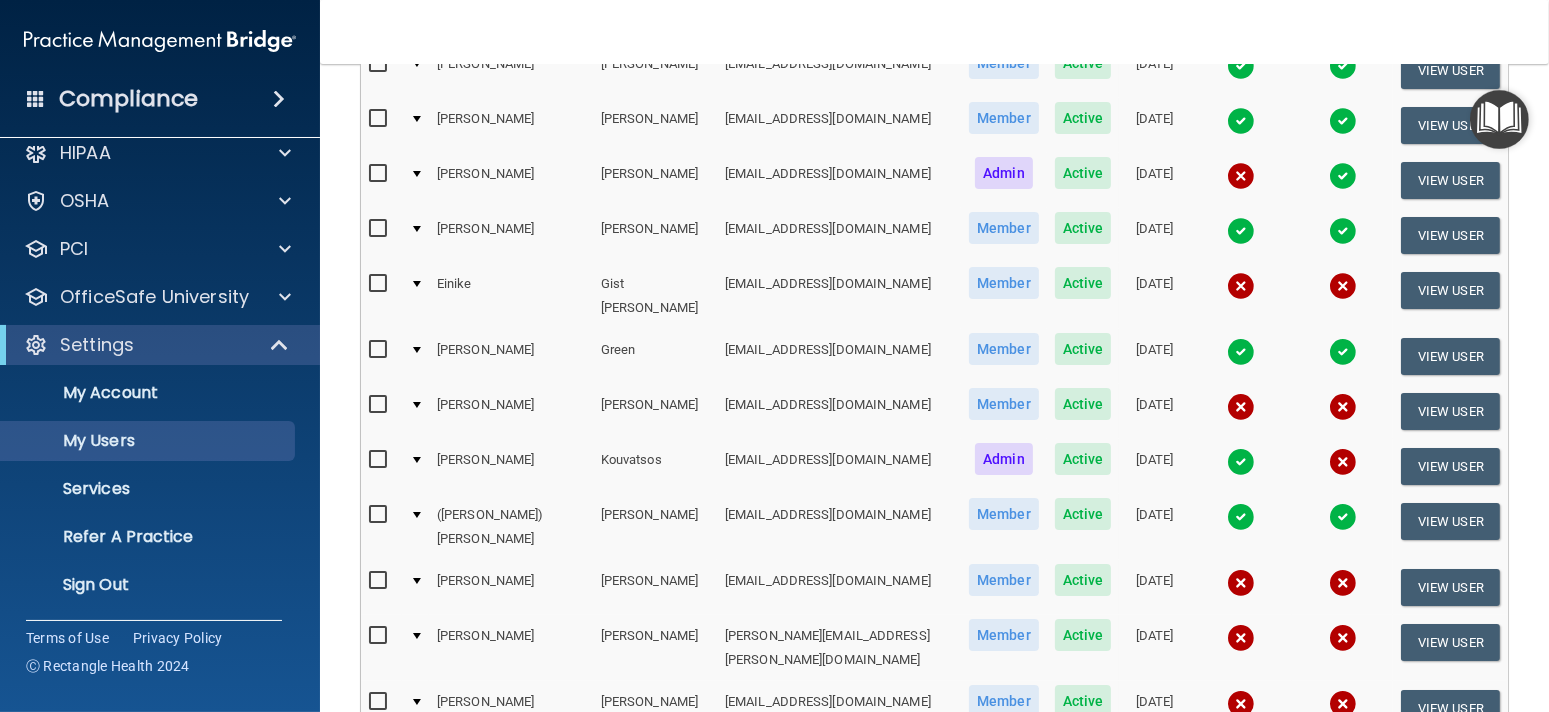 click at bounding box center [380, 581] 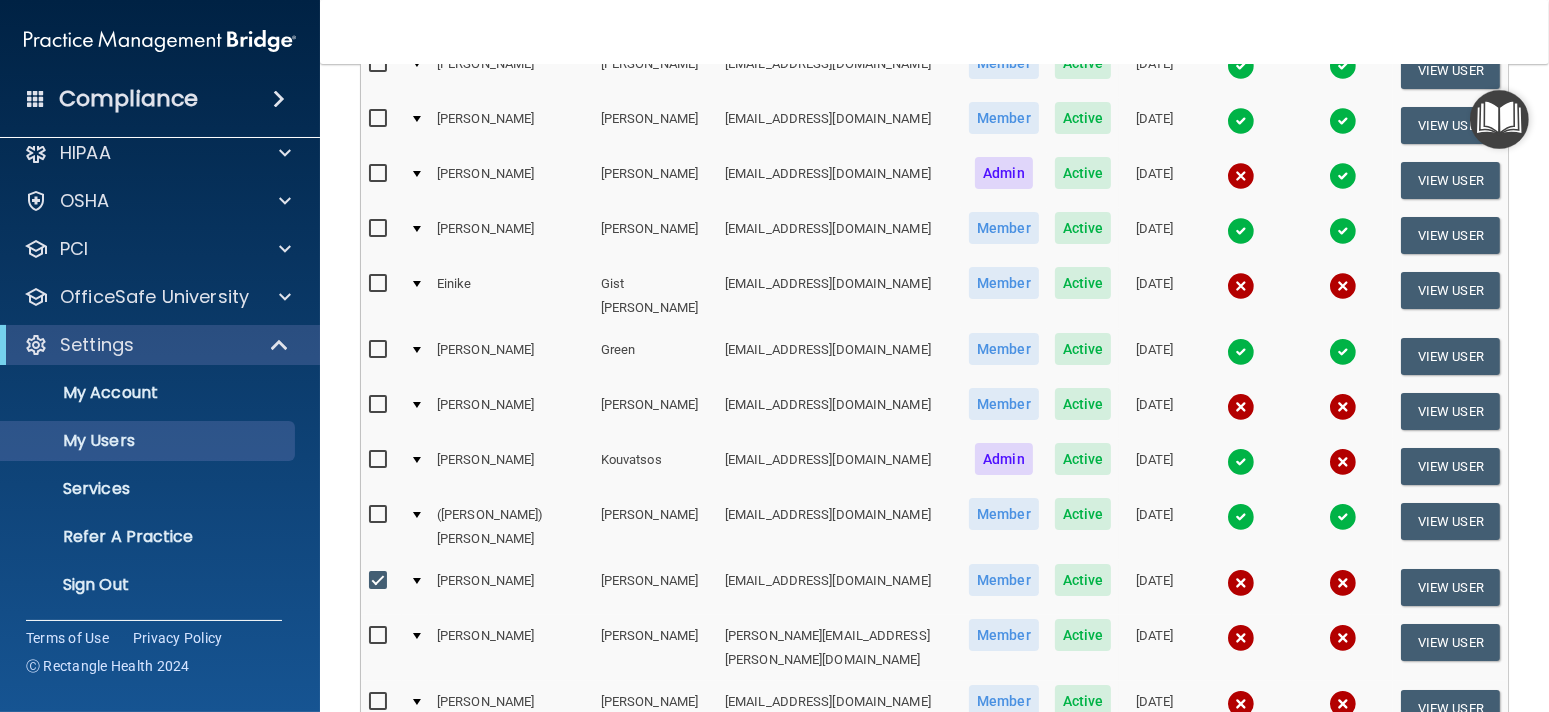 scroll, scrollTop: 501, scrollLeft: 0, axis: vertical 